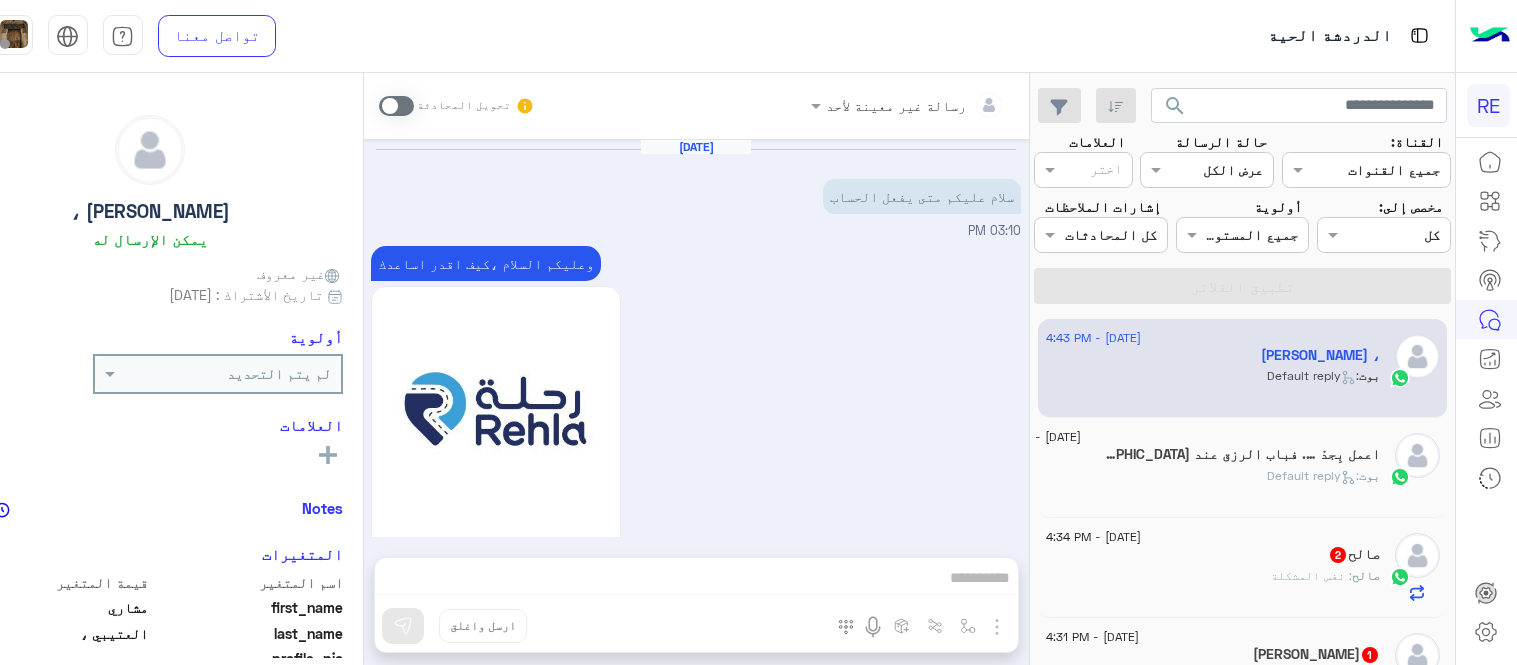 scroll, scrollTop: 0, scrollLeft: 0, axis: both 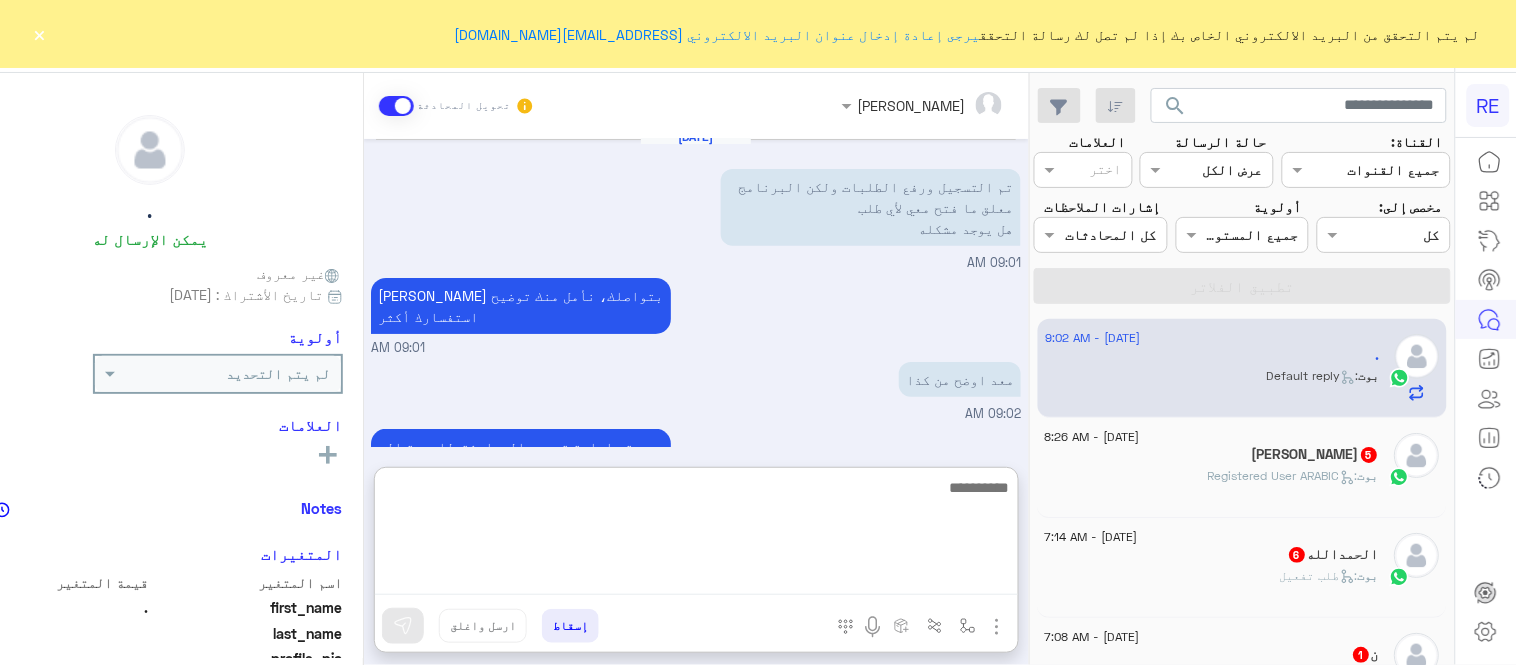 click at bounding box center (696, 535) 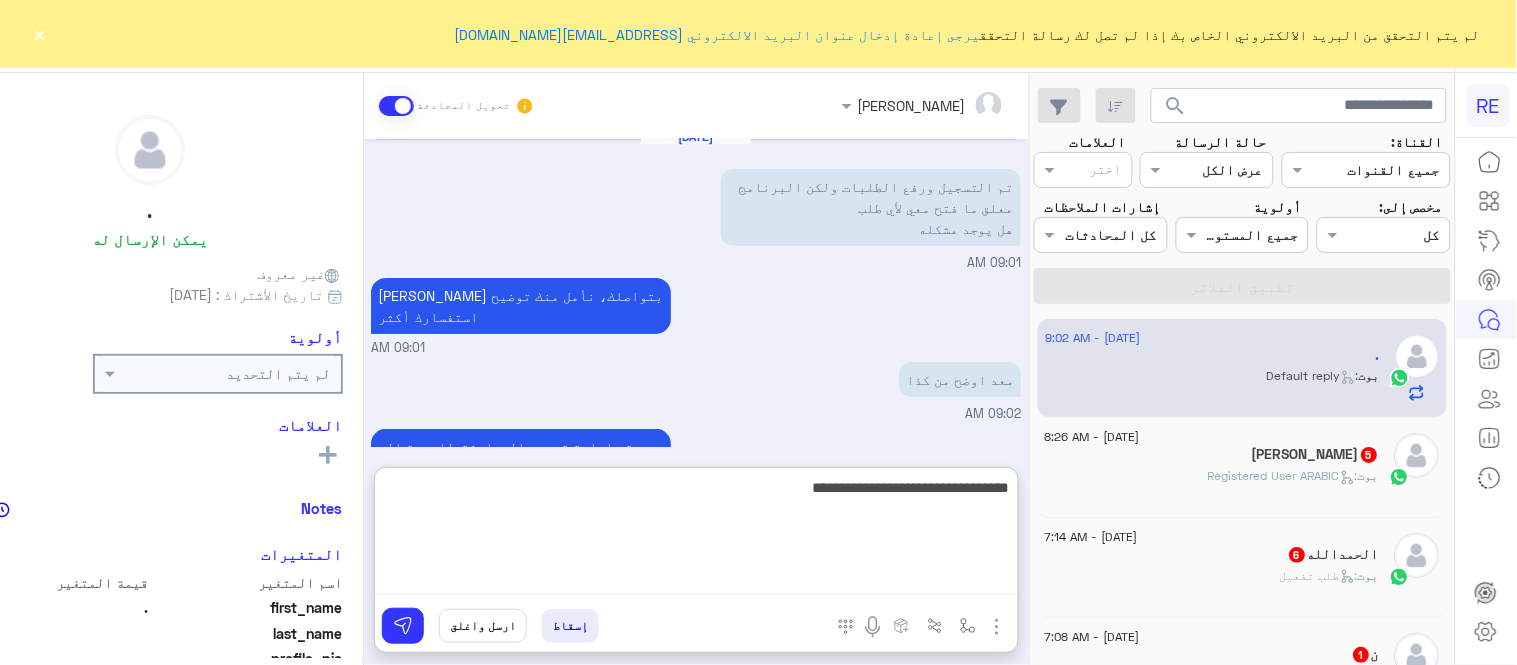 type on "**********" 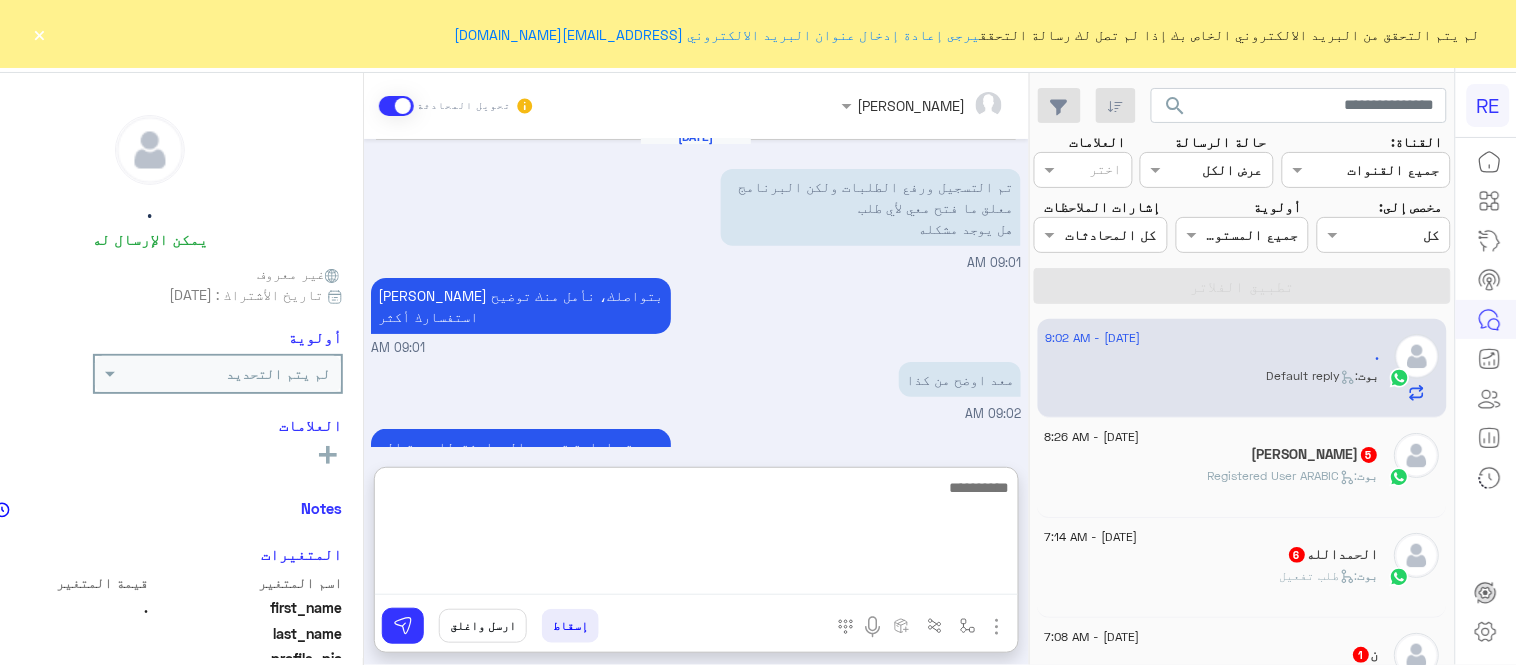 scroll, scrollTop: 223, scrollLeft: 0, axis: vertical 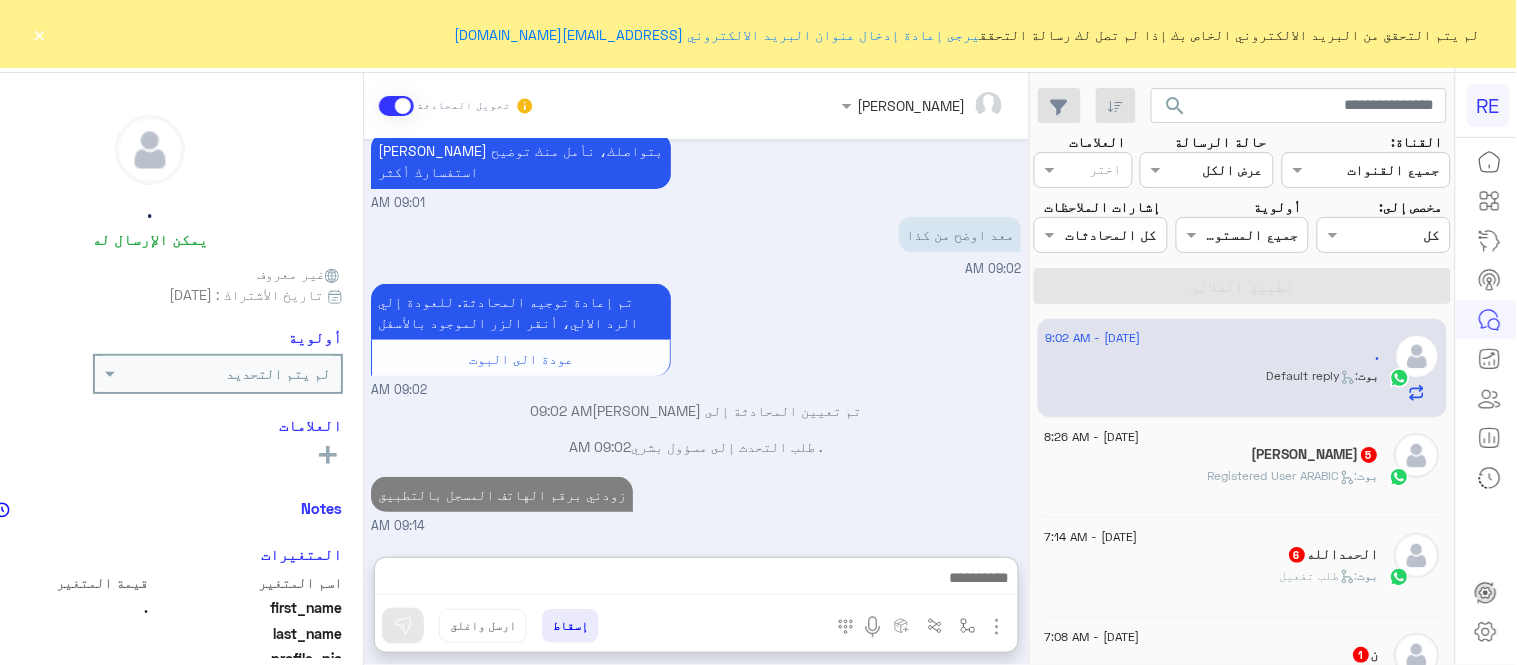 click on "Jul 6, 2025  تم التسجيل ورفع الطلبات ولكن البرنامج معلق ما فتح معي لأي طلب  هل يوجد مشكله   09:01 AM  سعدنا بتواصلك، نأمل منك توضيح استفسارك أكثر    09:01 AM  معد اوضح من كذا   09:02 AM  تم إعادة توجيه المحادثة. للعودة إلي الرد الالي، أنقر الزر الموجود بالأسفل  عودة الى البوت     09:02 AM   تم تعيين المحادثة إلى Zahraa Alfadhl   09:02 AM       .  طلب التحدث إلى مسؤول بشري   09:02 AM      زودني برقم الهاتف المسجل بالتطبيق   09:14 AM" at bounding box center [696, 338] 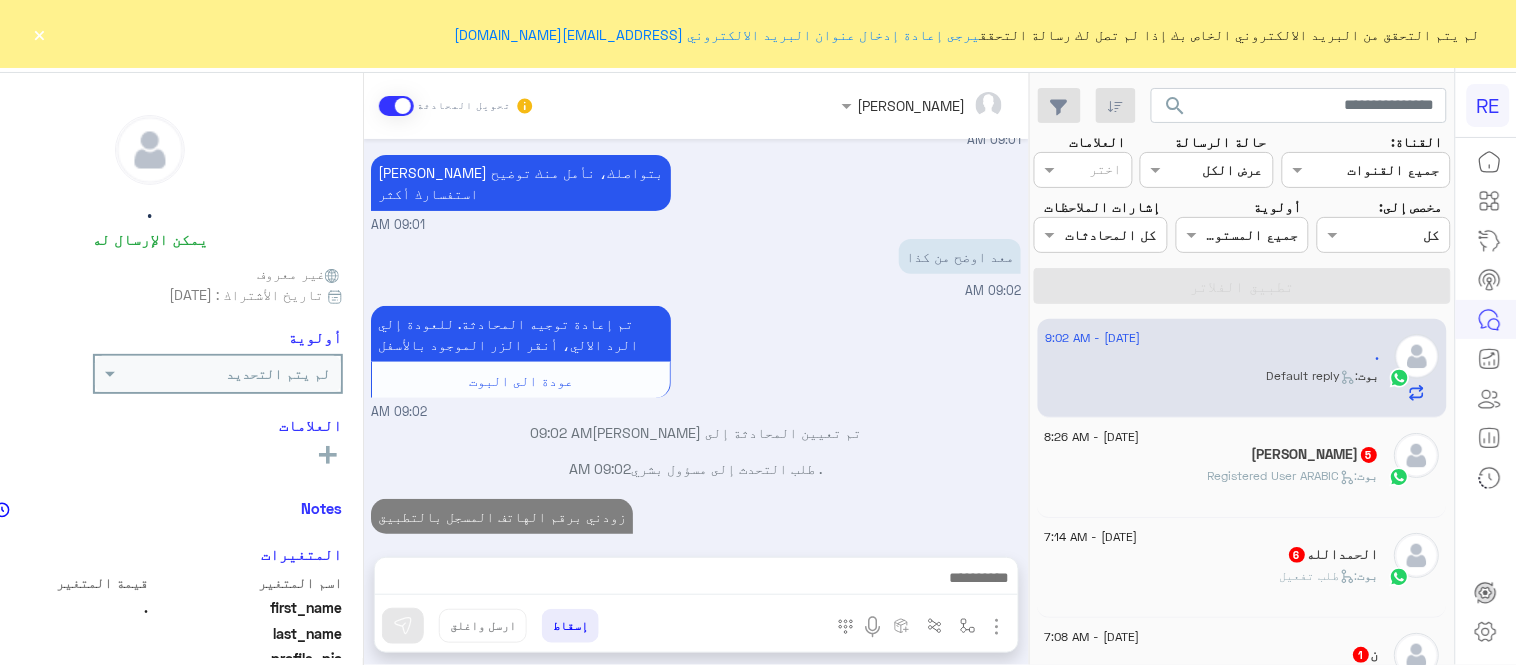 scroll, scrollTop: 170, scrollLeft: 0, axis: vertical 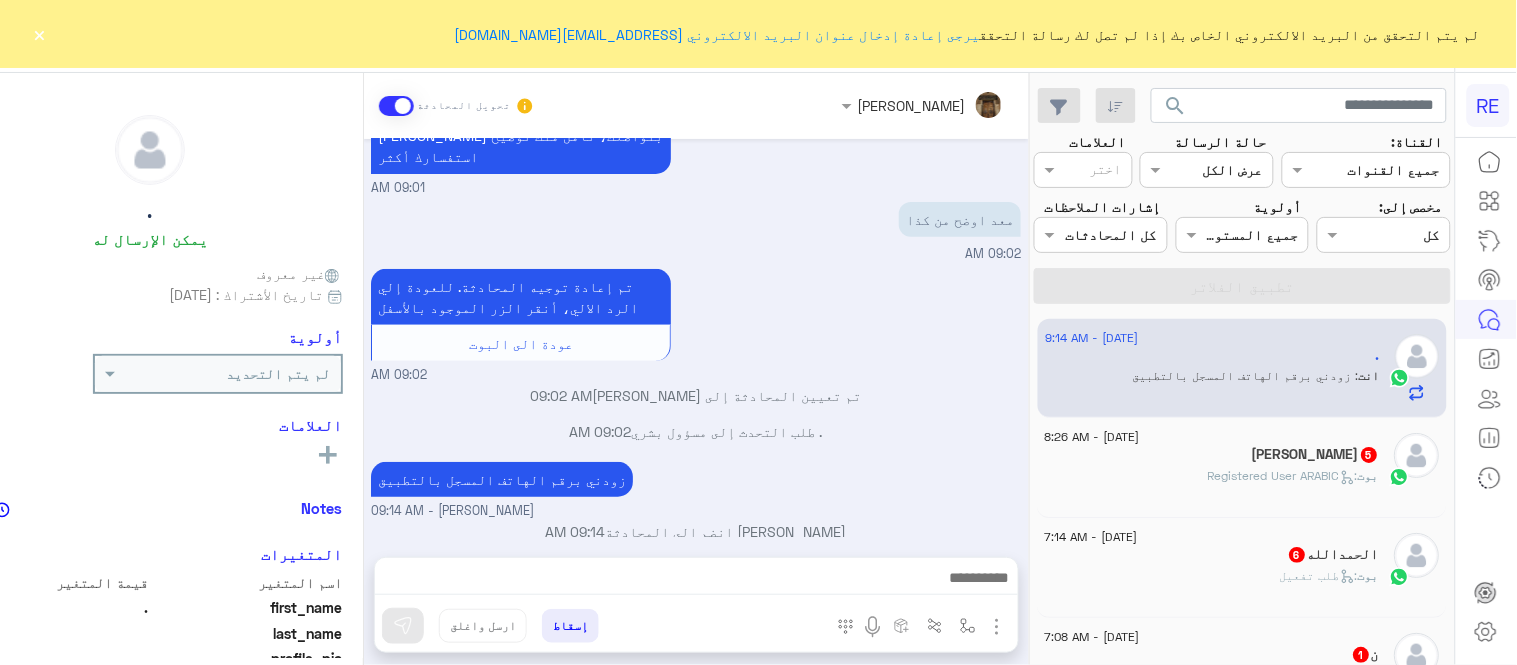 click on "محمد   5" 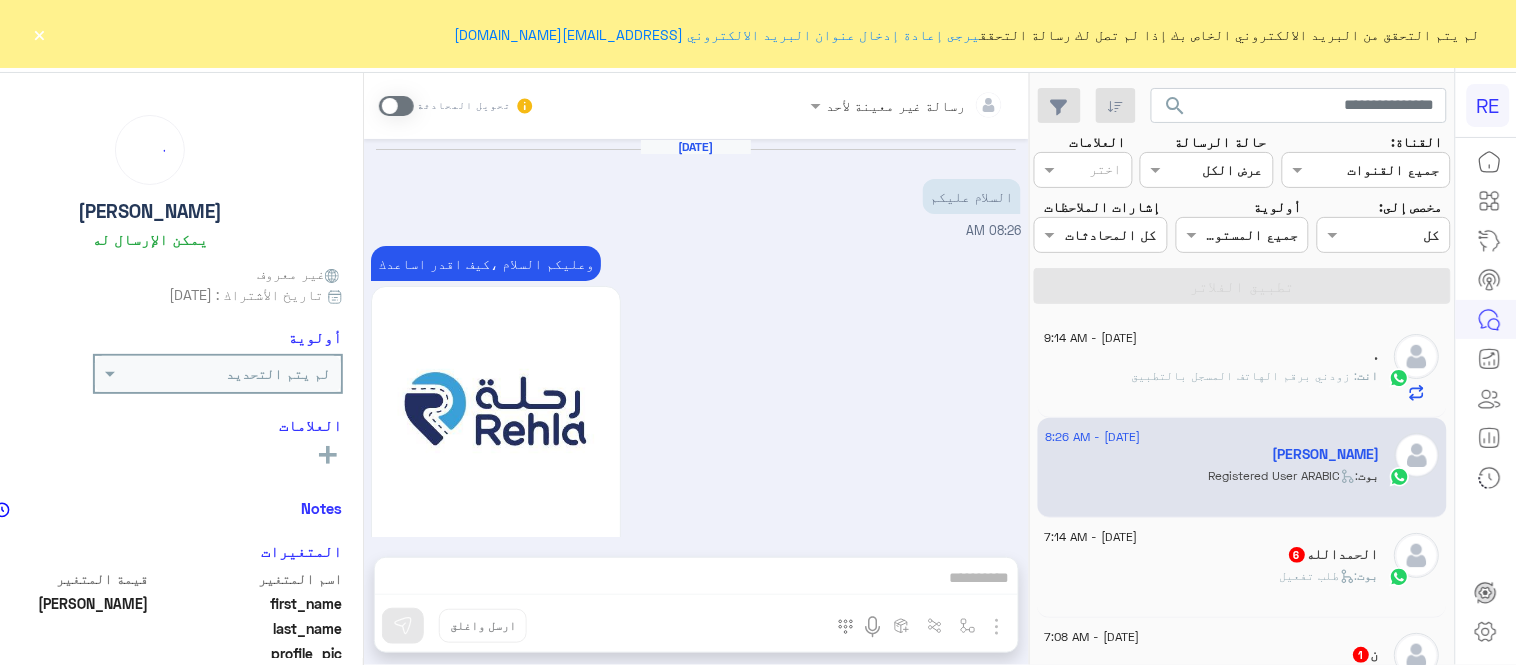 scroll, scrollTop: 1115, scrollLeft: 0, axis: vertical 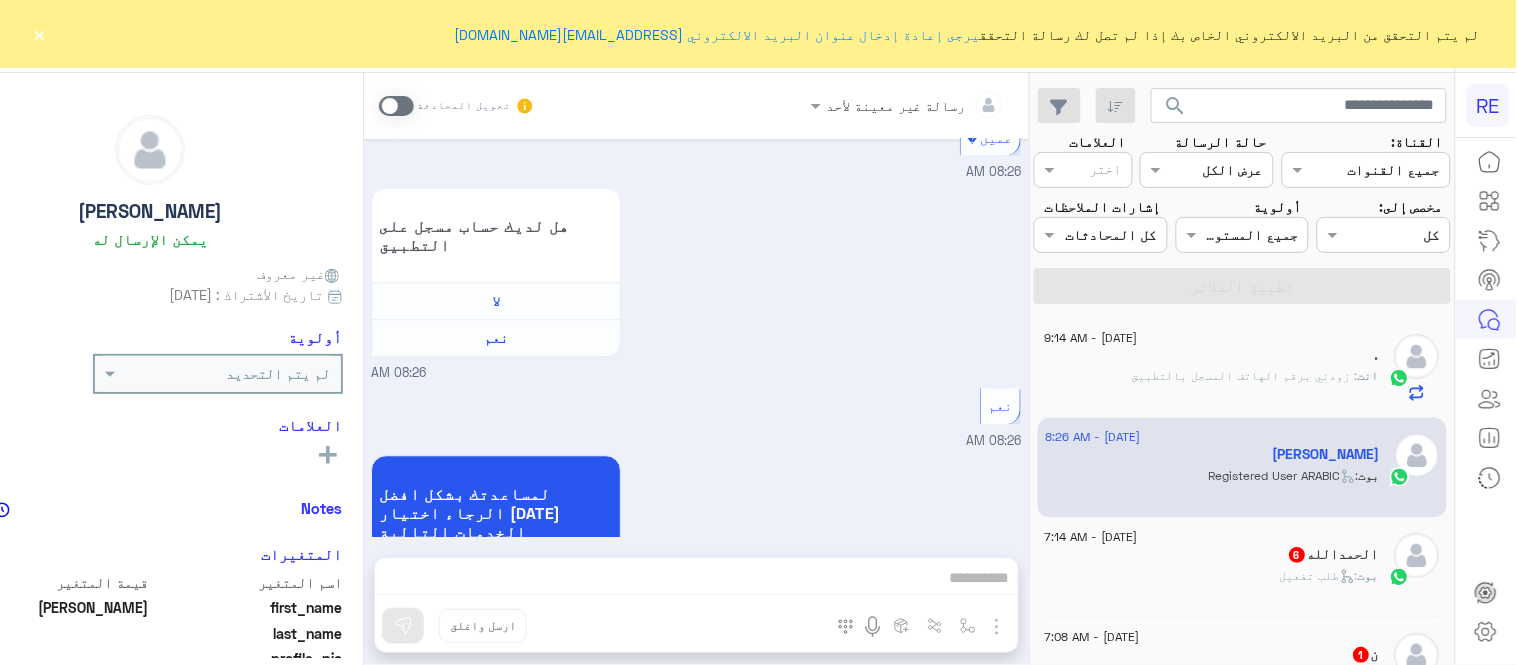 click at bounding box center [396, 106] 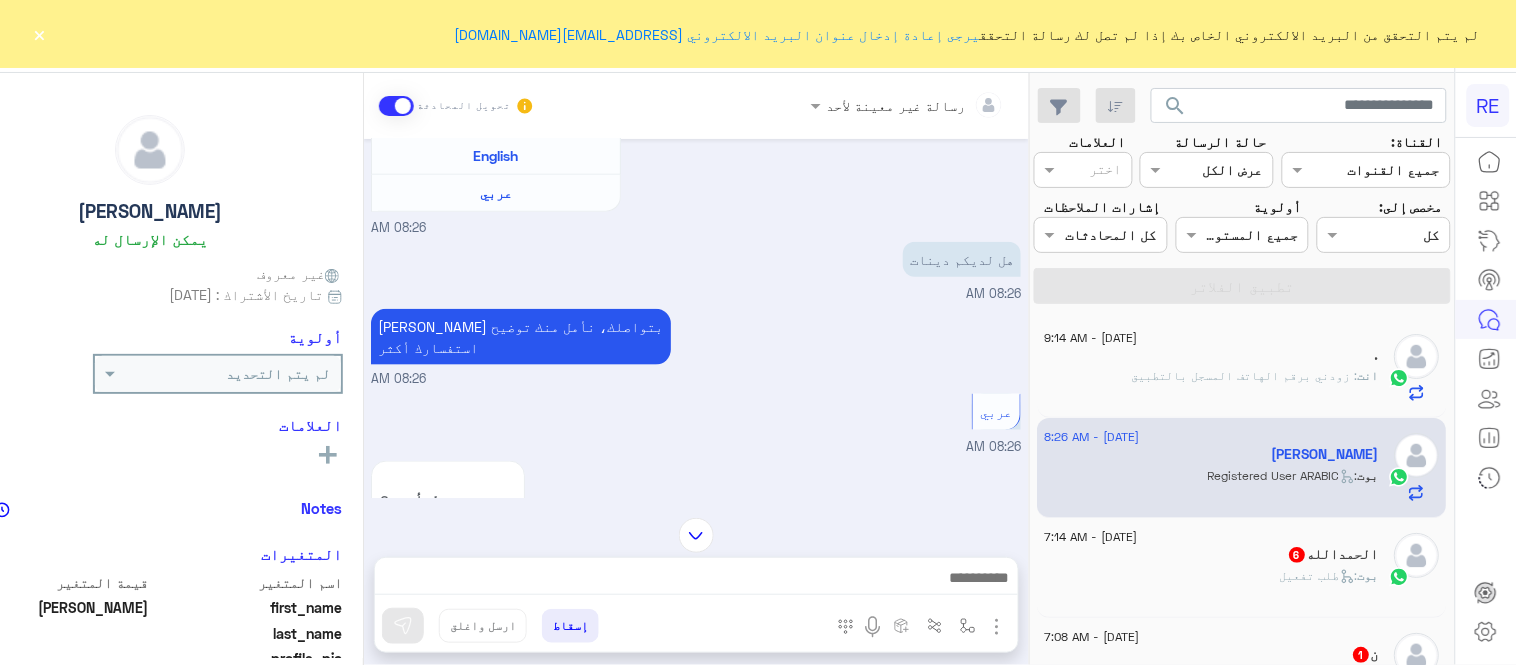 scroll, scrollTop: 428, scrollLeft: 0, axis: vertical 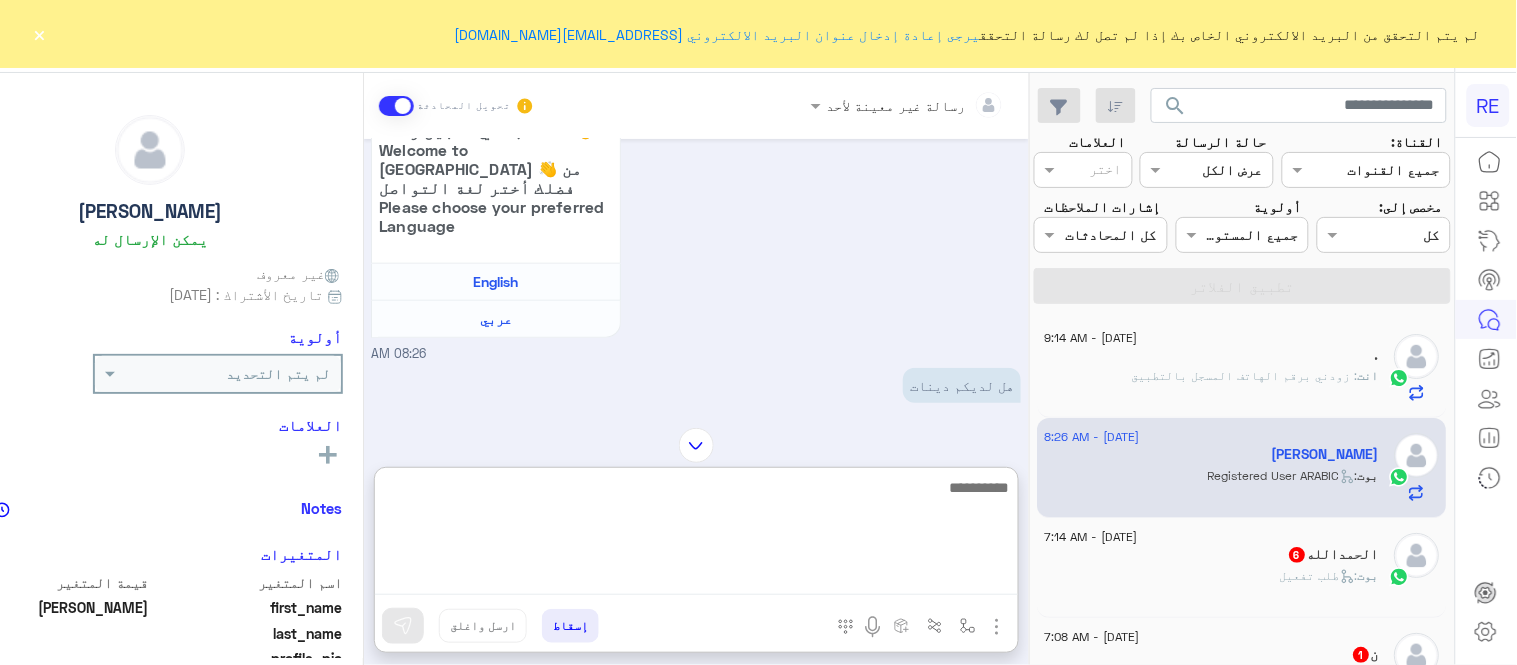 click at bounding box center [696, 535] 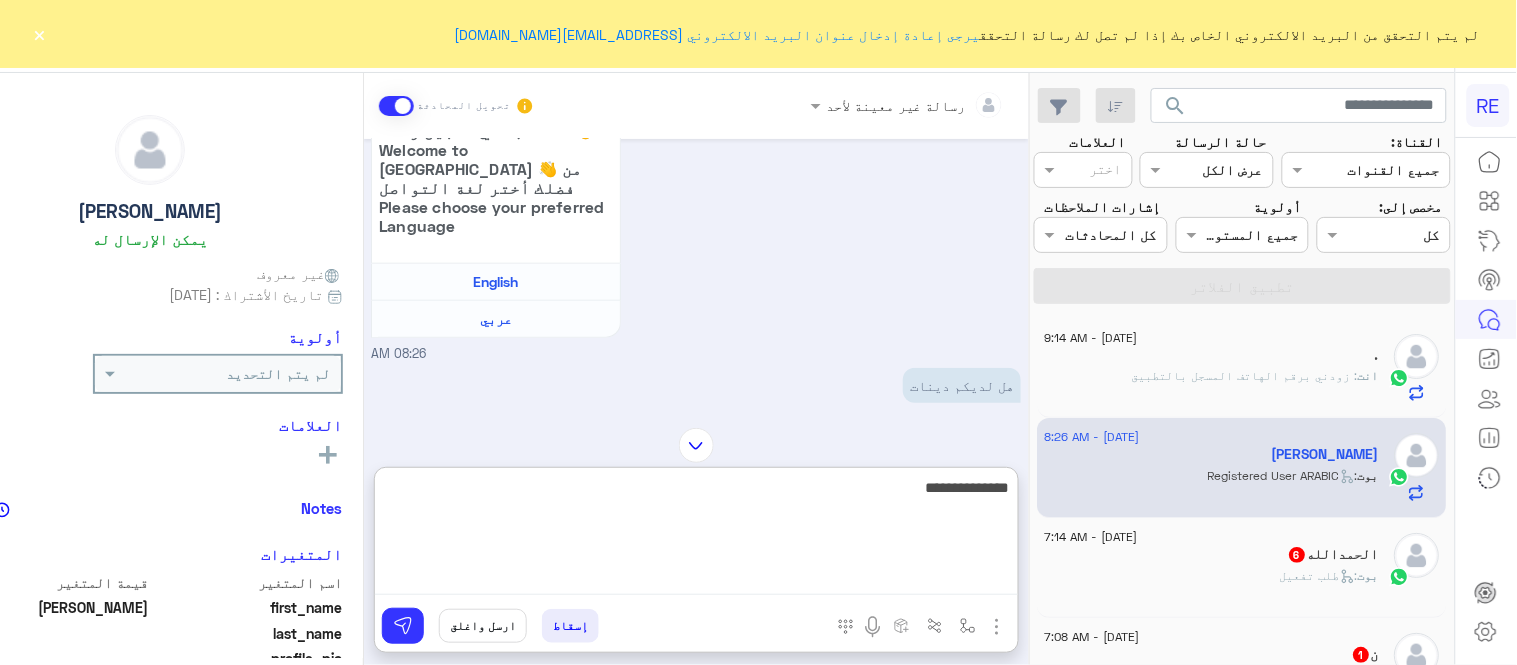 type on "**********" 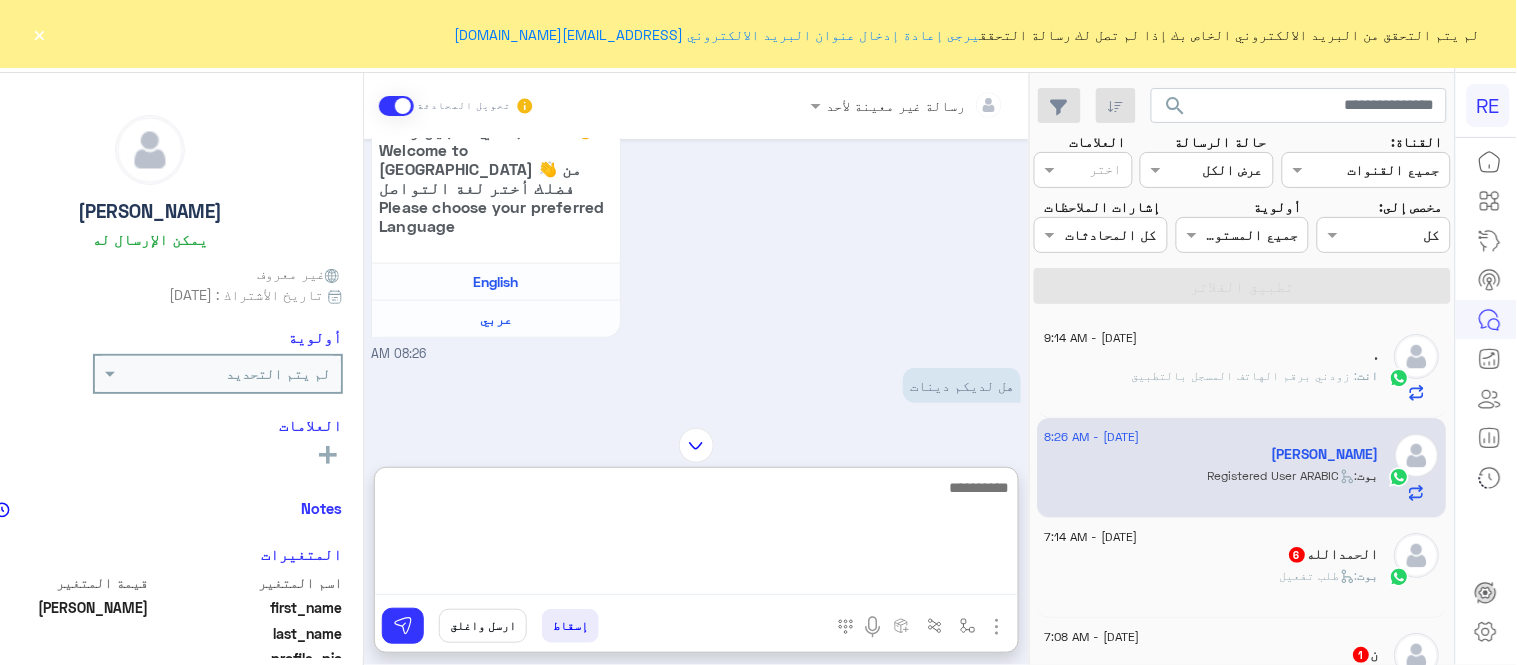 scroll, scrollTop: 1305, scrollLeft: 0, axis: vertical 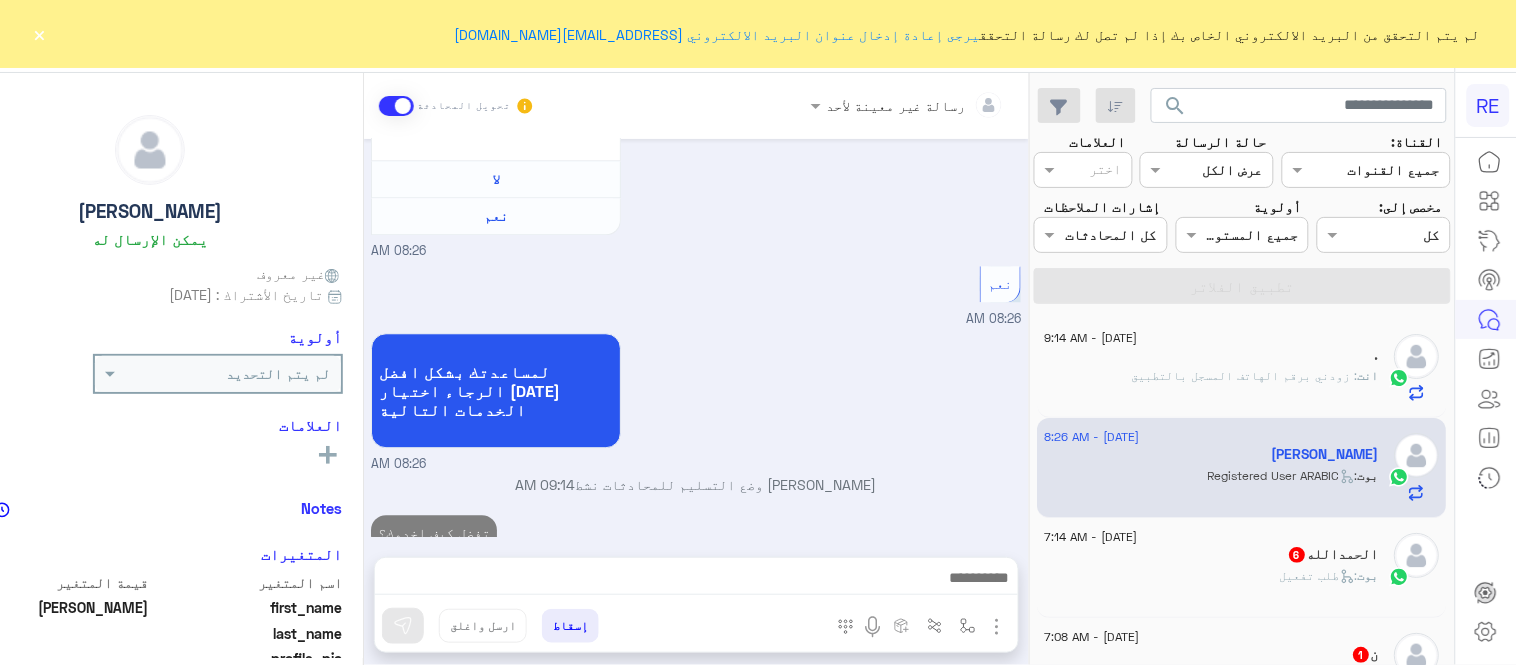 click on "رسالة غير معينة لأحد تحويل المحادثة     Jul 6, 2025  السلام عليكم   08:26 AM  وعليكم السلام ،كيف اقدر اساعدك
اهلًا بك في تطبيق رحلة 👋
Welcome to Rehla  👋
من فضلك أختر لغة التواصل
Please choose your preferred Language
English   عربي     08:26 AM  هل لديكم دينات   08:26 AM  سعدنا بتواصلك، نأمل منك توضيح استفسارك أكثر    08:26 AM   عربي    08:26 AM  هل أنت ؟   كابتن 👨🏻‍✈️   عميل 🧳   رحال (مرشد مرخص) 🏖️     08:26 AM   عميل �    08:26 AM  هل لديك حساب مسجل على التطبيق   لا   نعم     08:26 AM   نعم    08:26 AM  لمساعدتك بشكل افضل
الرجاء اختيار احد الخدمات التالية     08:26 AM   عبير زكريا وضع التسليم للمحادثات نشط   09:14 AM      تفضل كيف اخدمك؟   09:15 AM   إسقاط" at bounding box center (696, 373) 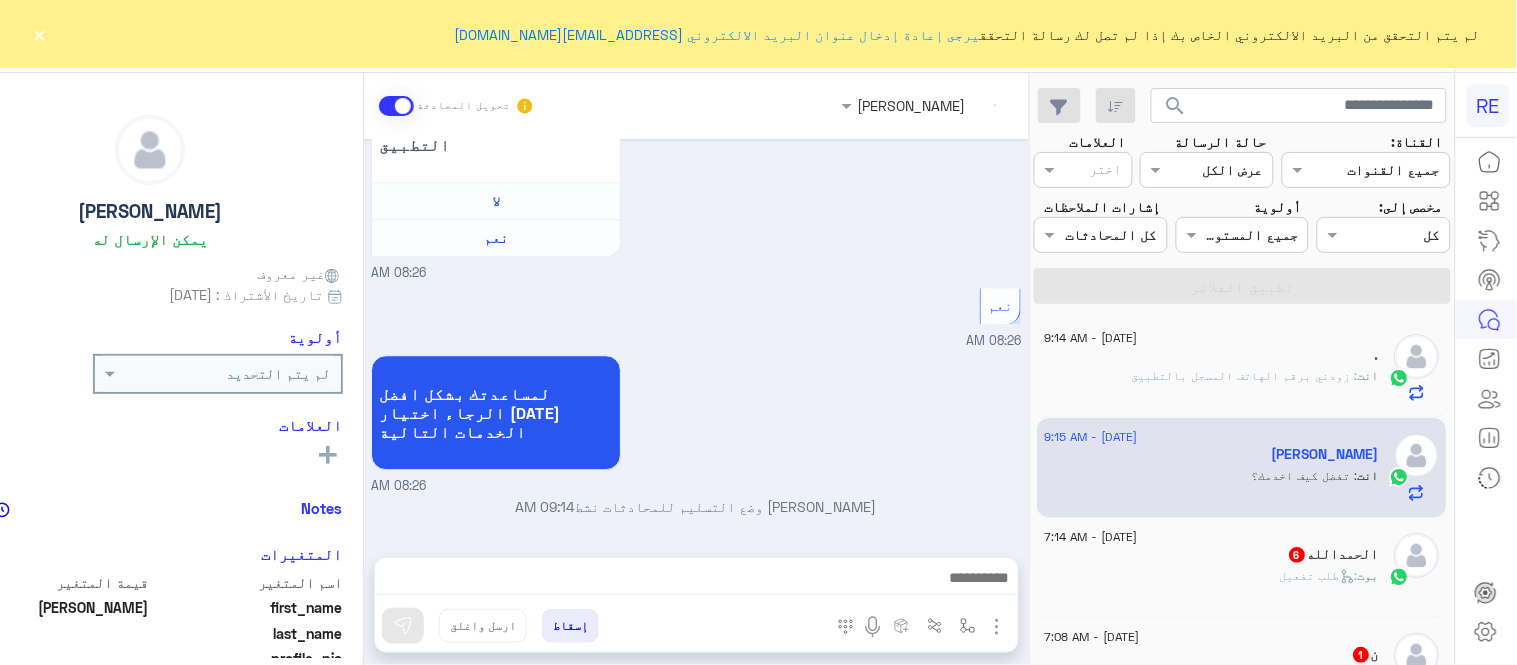 scroll, scrollTop: 1251, scrollLeft: 0, axis: vertical 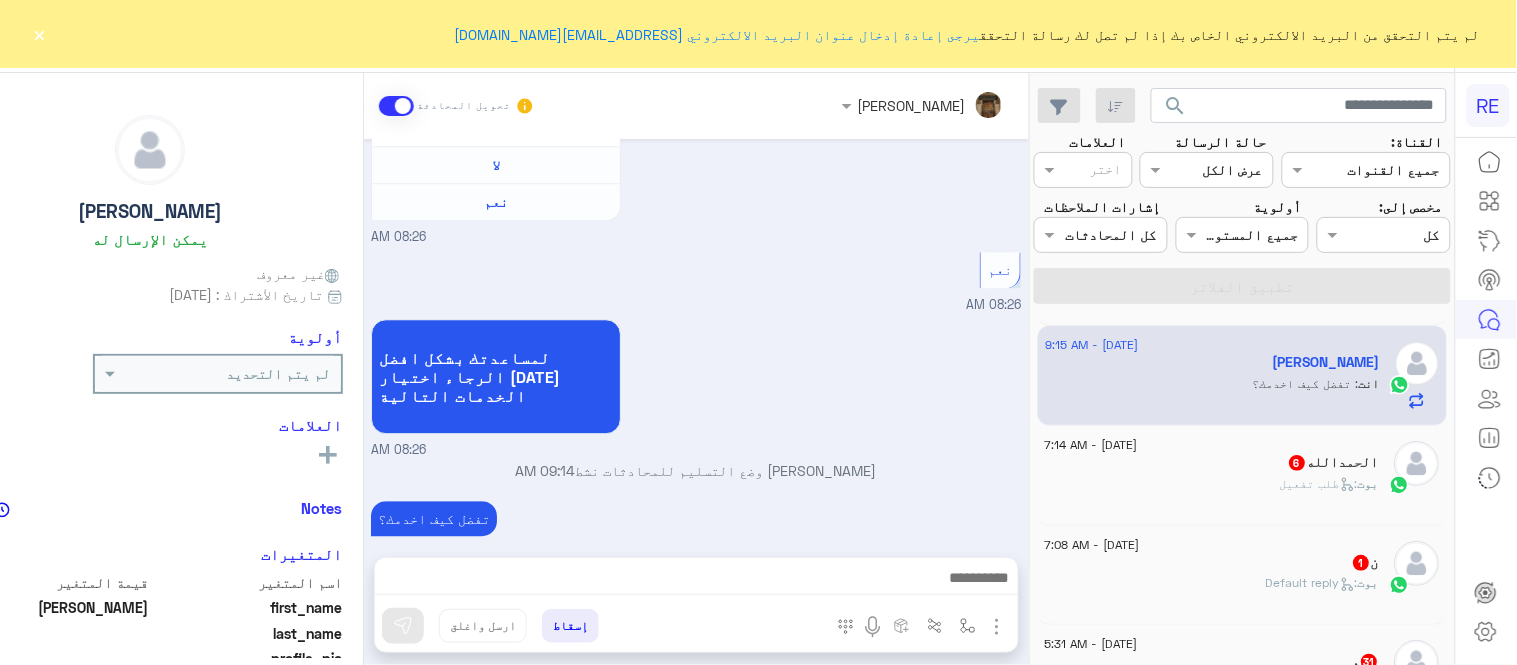 click on "بوت :   طلب تفعيل" 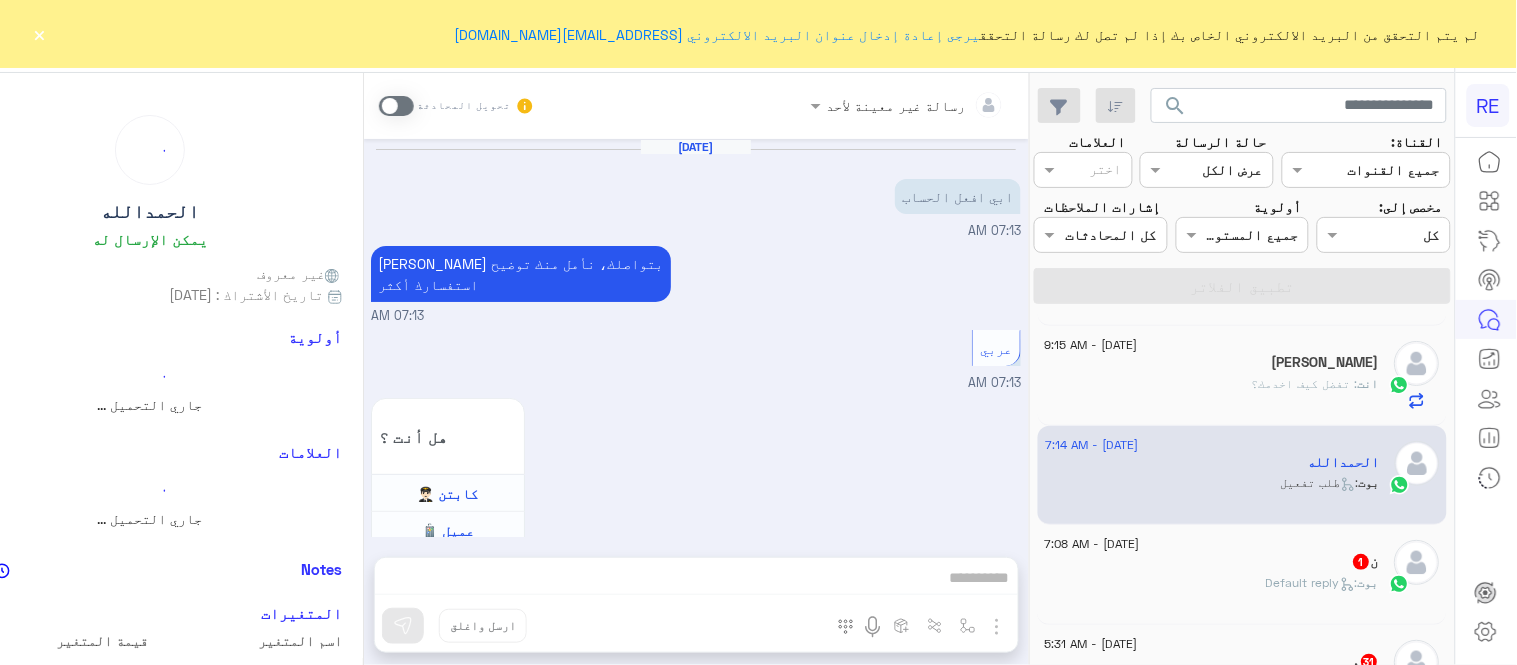 scroll, scrollTop: 1392, scrollLeft: 0, axis: vertical 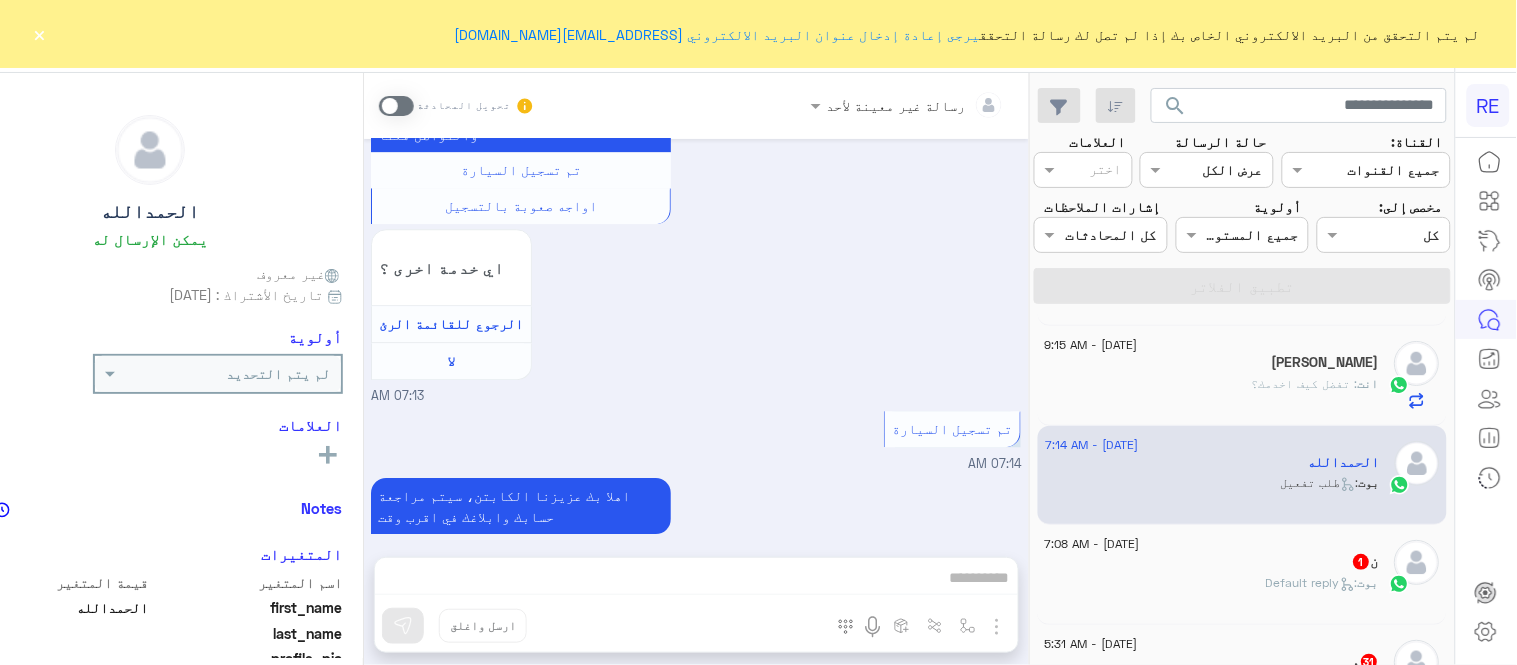 click on "تحويل المحادثة" at bounding box center [457, 106] 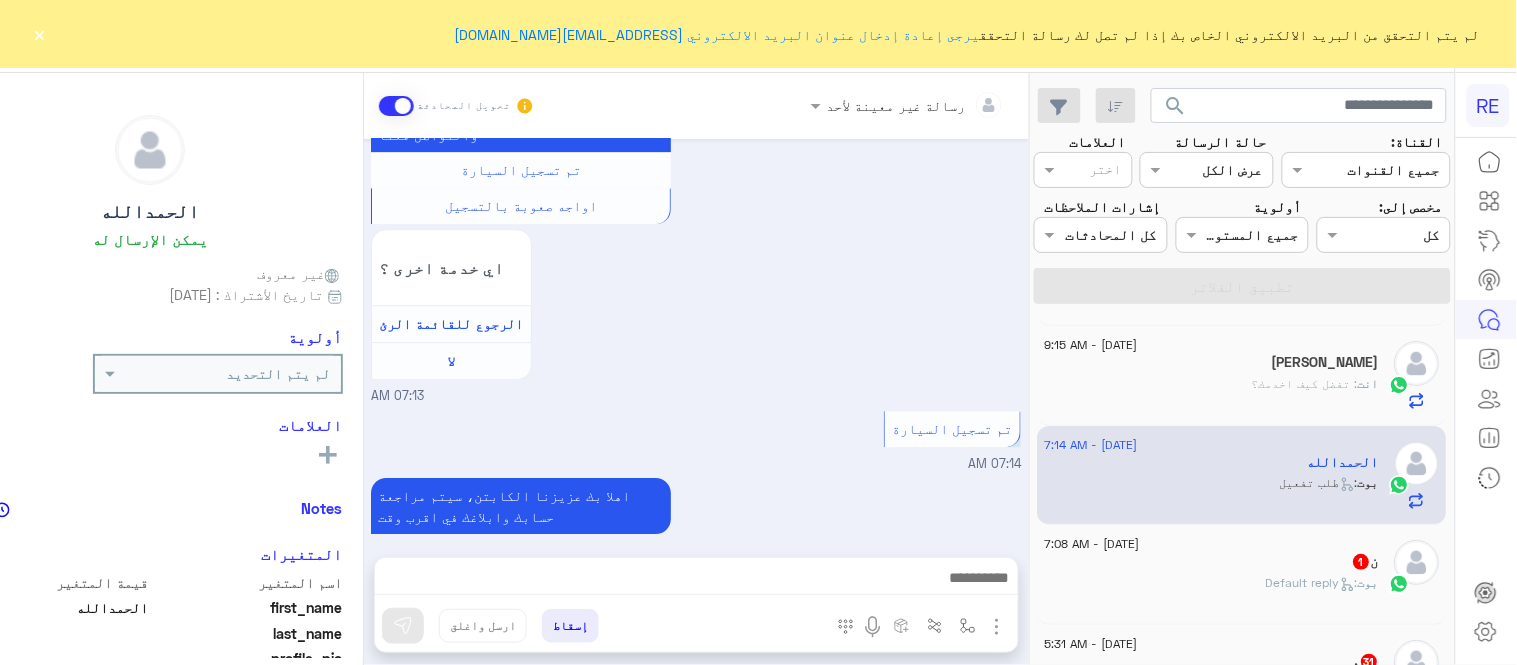 scroll, scrollTop: 1427, scrollLeft: 0, axis: vertical 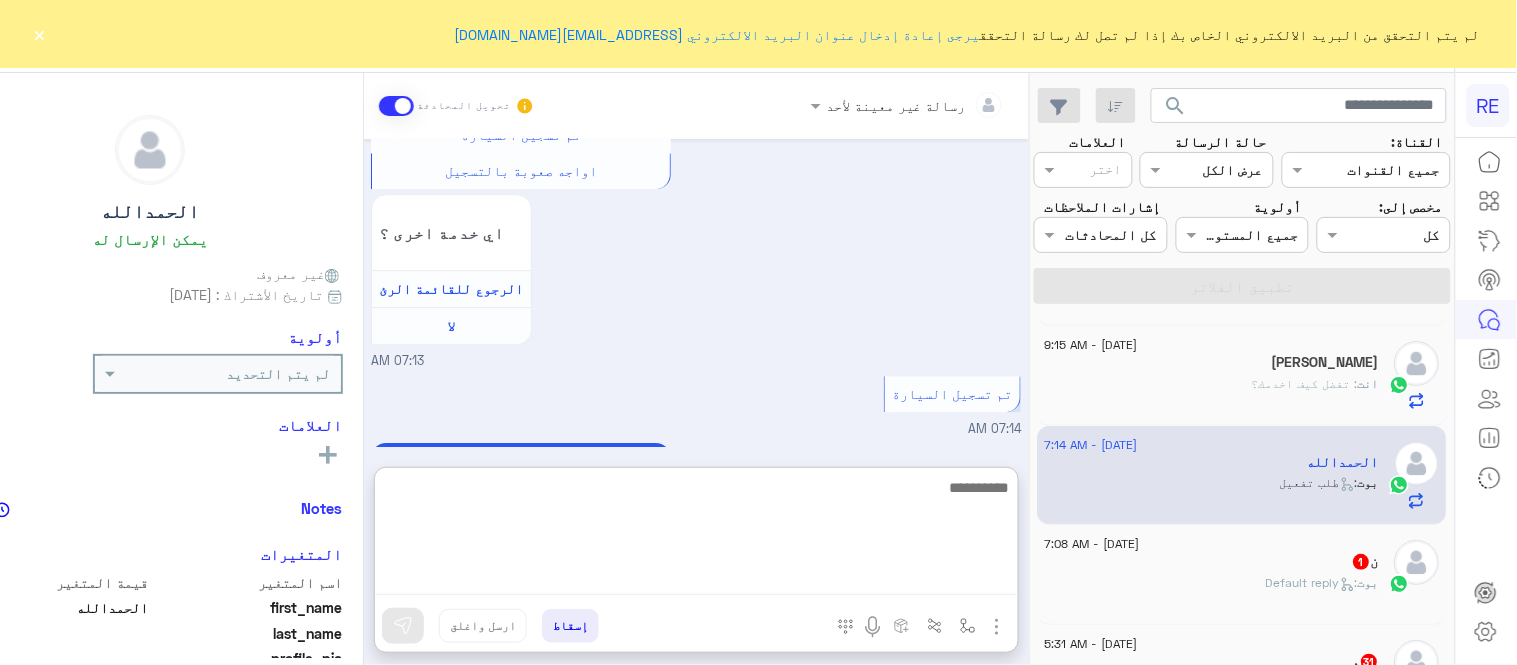 click at bounding box center (696, 535) 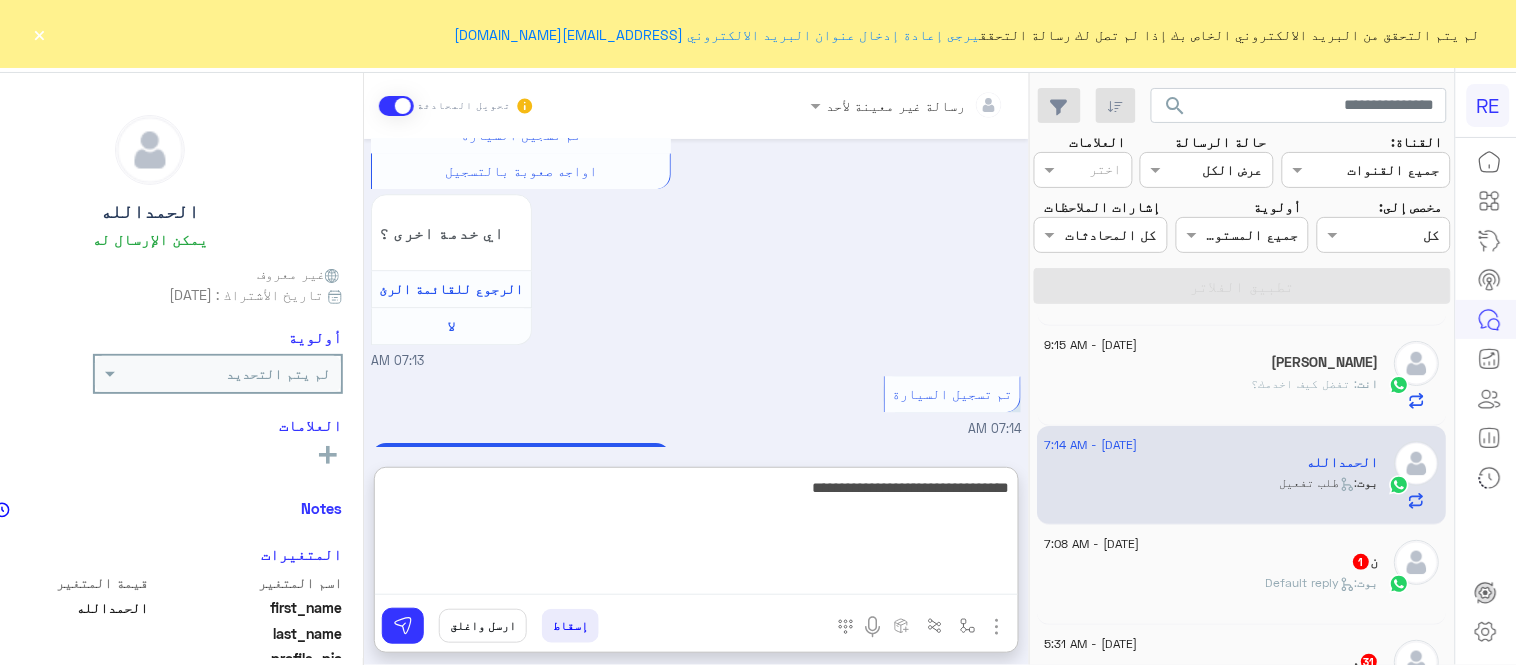 type on "**********" 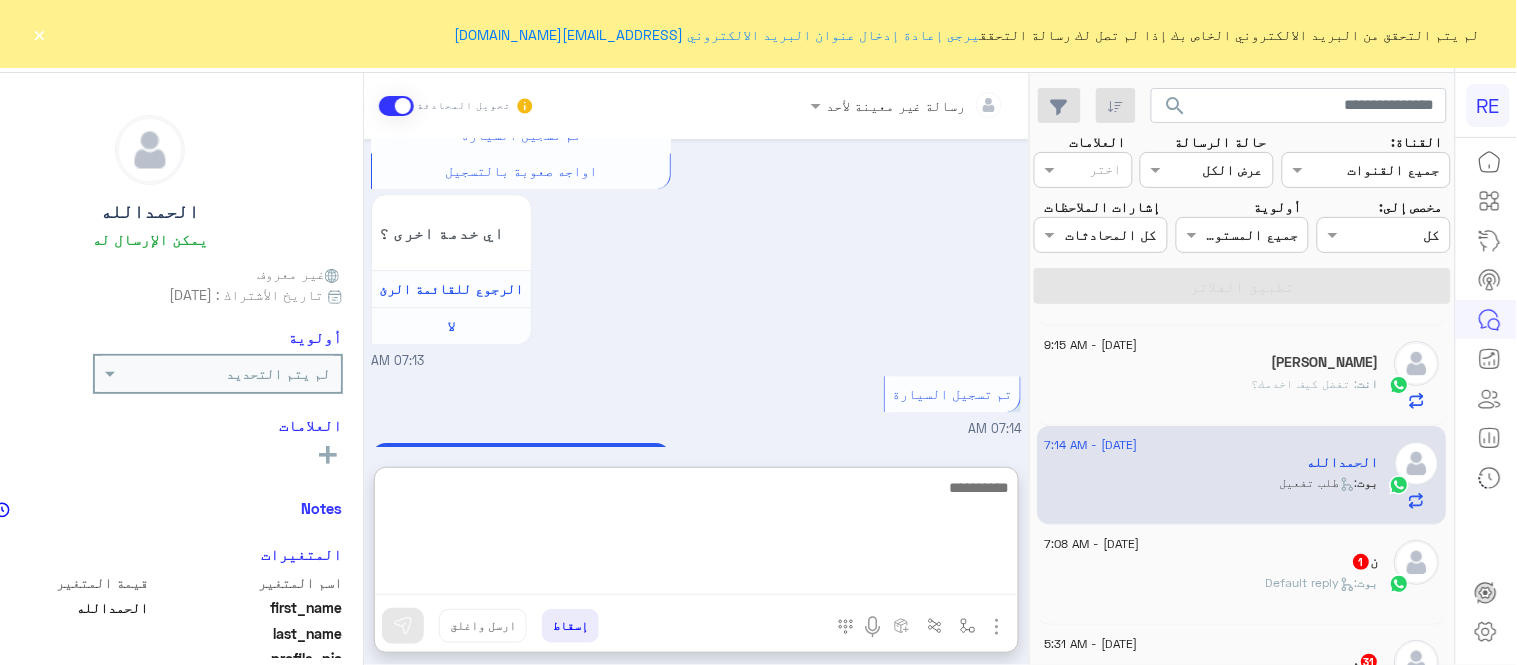 scroll, scrollTop: 1582, scrollLeft: 0, axis: vertical 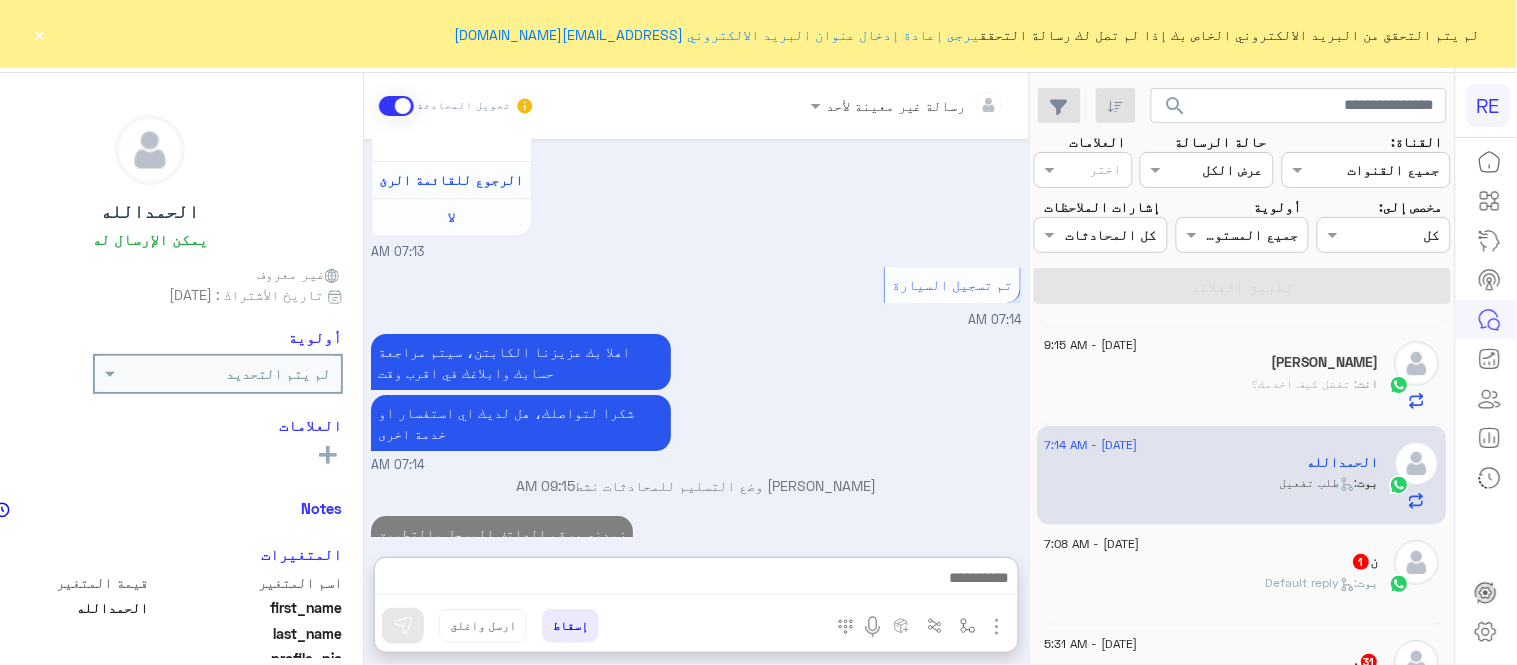 click on "Jul 6, 2025  ابي افعل الحساب   07:13 AM  سعدنا بتواصلك، نأمل منك توضيح استفسارك أكثر    07:13 AM   عربي    07:13 AM  هل أنت ؟   كابتن 👨🏻‍✈️   عميل 🧳   رحال (مرشد مرخص) 🏖️     07:13 AM   كابتن �    07:13 AM  اختر احد الخدمات التالية:    07:13 AM   تفعيل حساب    07:13 AM  يمكنك الاطلاع على شروط الانضمام لرحلة ك (كابتن ) الموجودة بالصورة أعلاه،
لتحميل التطبيق عبر الرابط التالي : 📲
http://onelink.to/Rehla    يسعدنا انضمامك لتطبيق رحلة يمكنك اتباع الخطوات الموضحة لتسجيل بيانات سيارتك بالفيديو التالي  : عزيزي الكابتن، فضلًا ، للرغبة بتفعيل الحساب قم برفع البيانات عبر التطبيق والتواصل معنا  تم تسجيل السيارة   لا     07:13 AM" at bounding box center [696, 338] 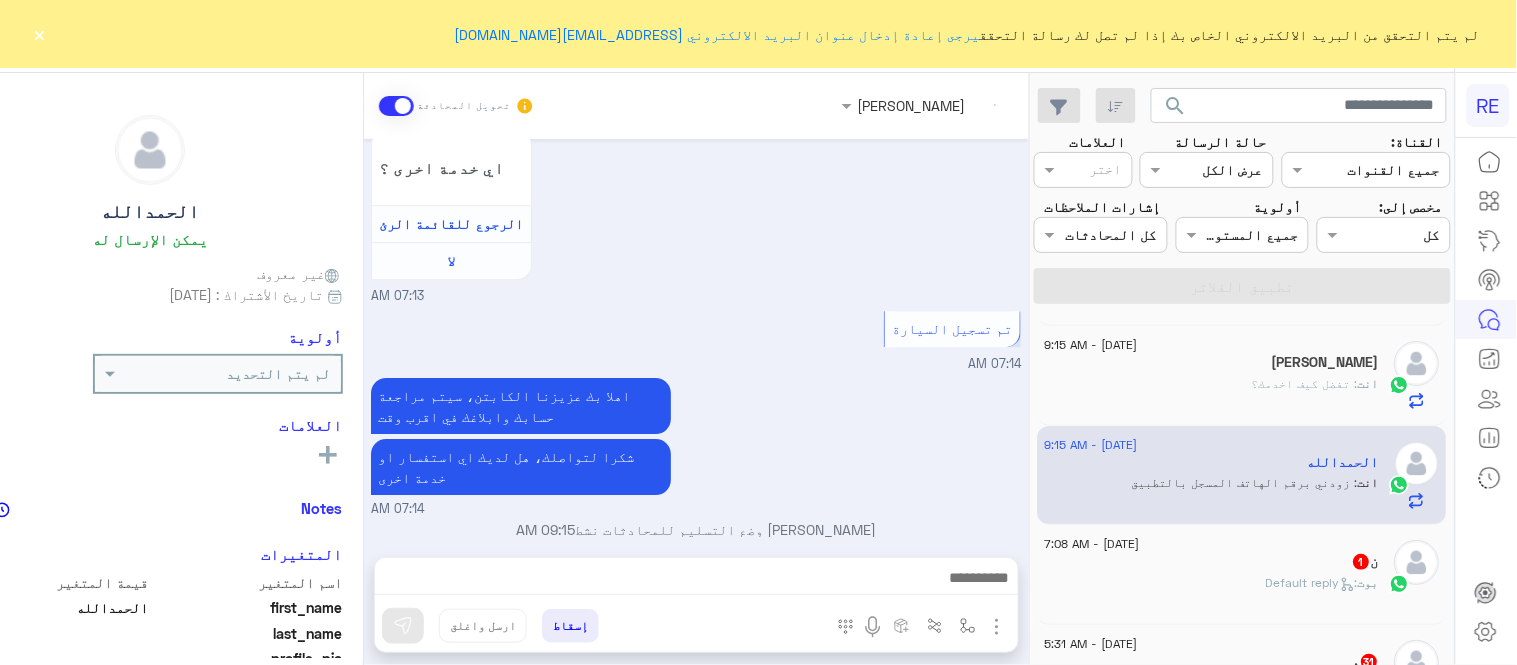 scroll, scrollTop: 1527, scrollLeft: 0, axis: vertical 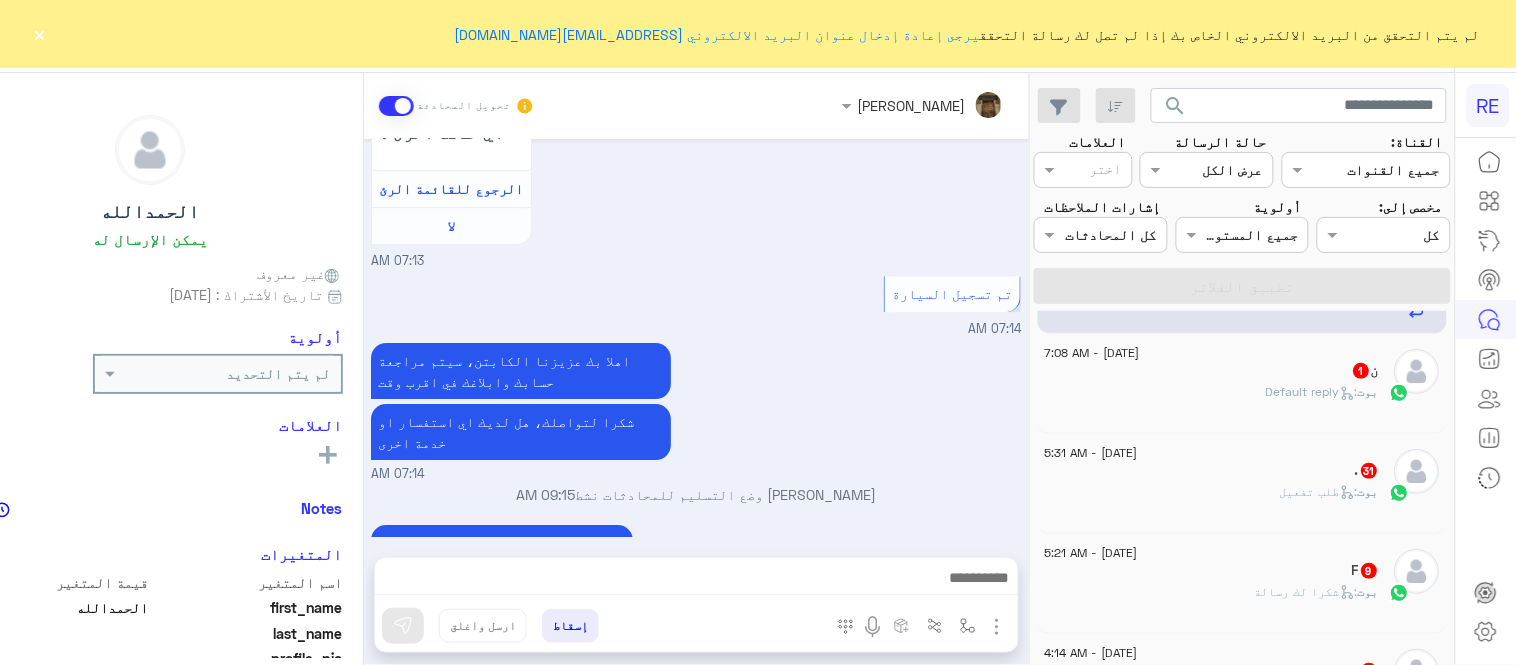click on "ن   1" 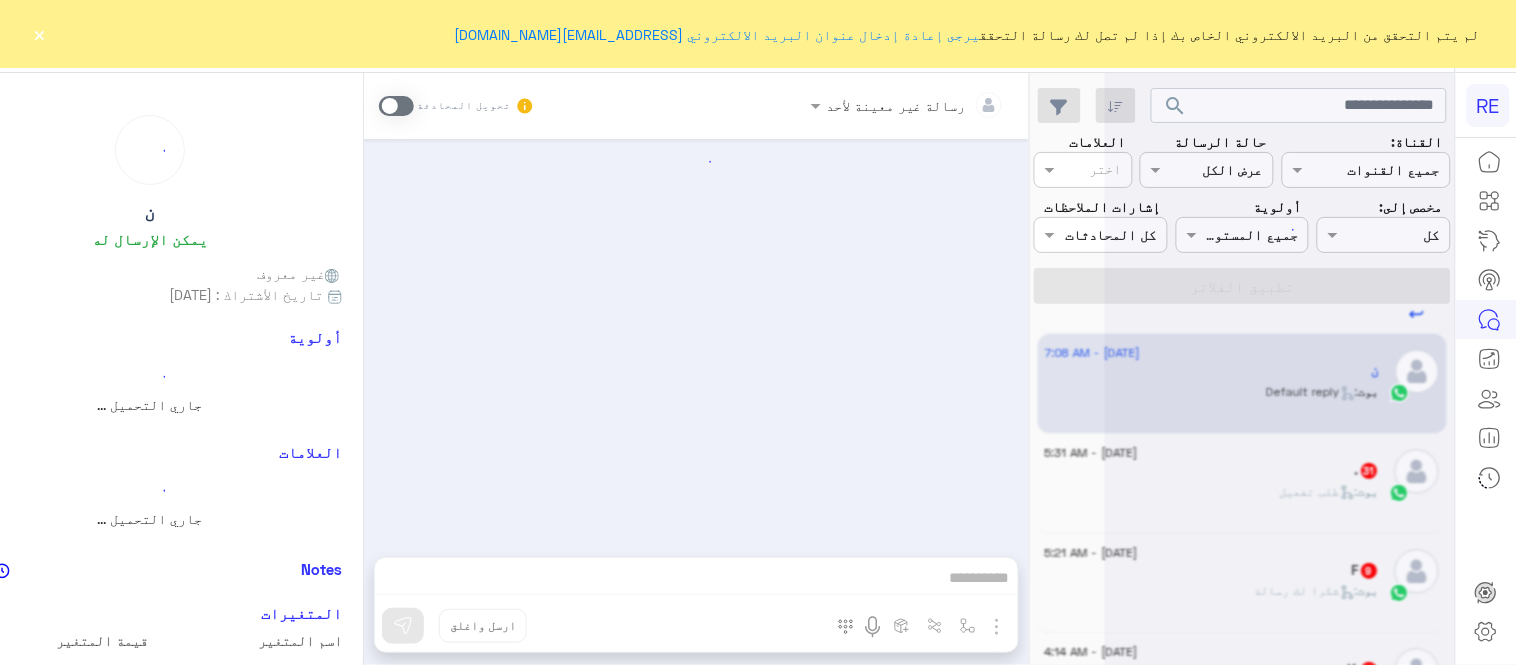 scroll, scrollTop: 0, scrollLeft: 0, axis: both 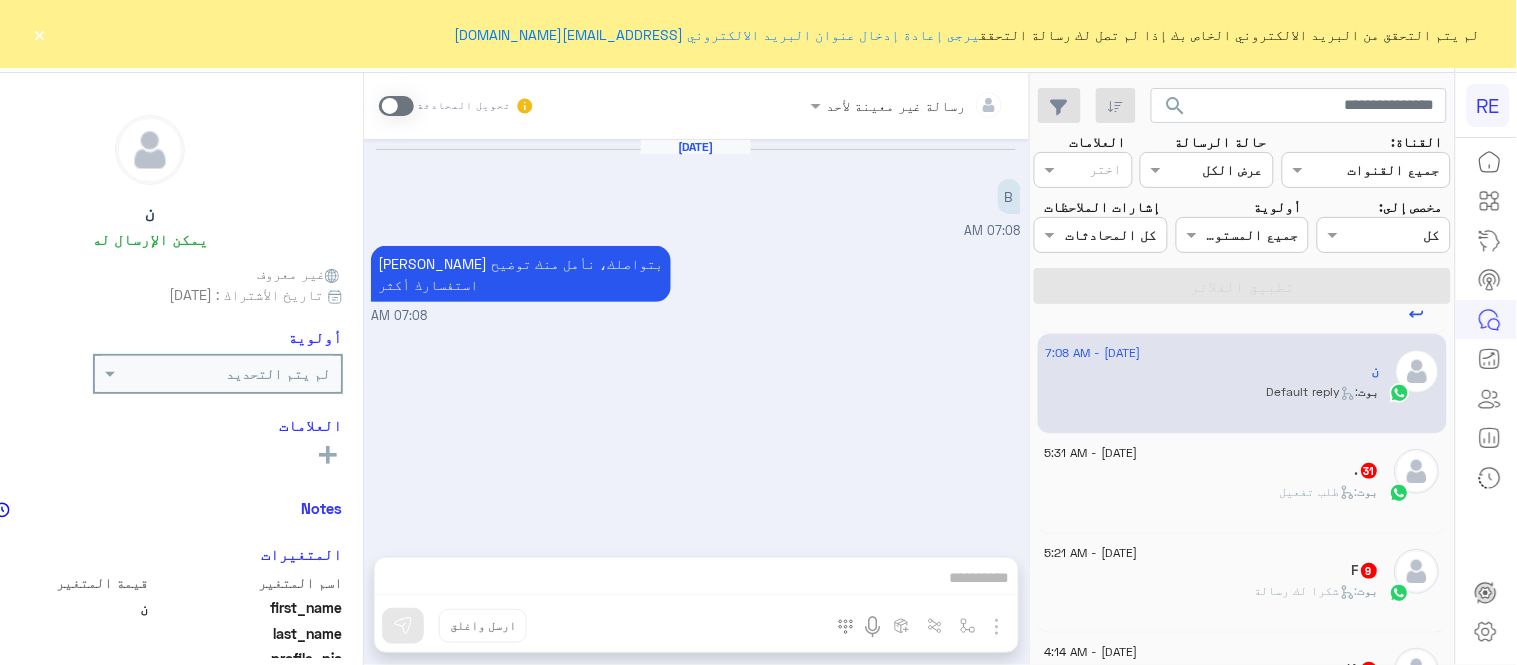 click at bounding box center [396, 106] 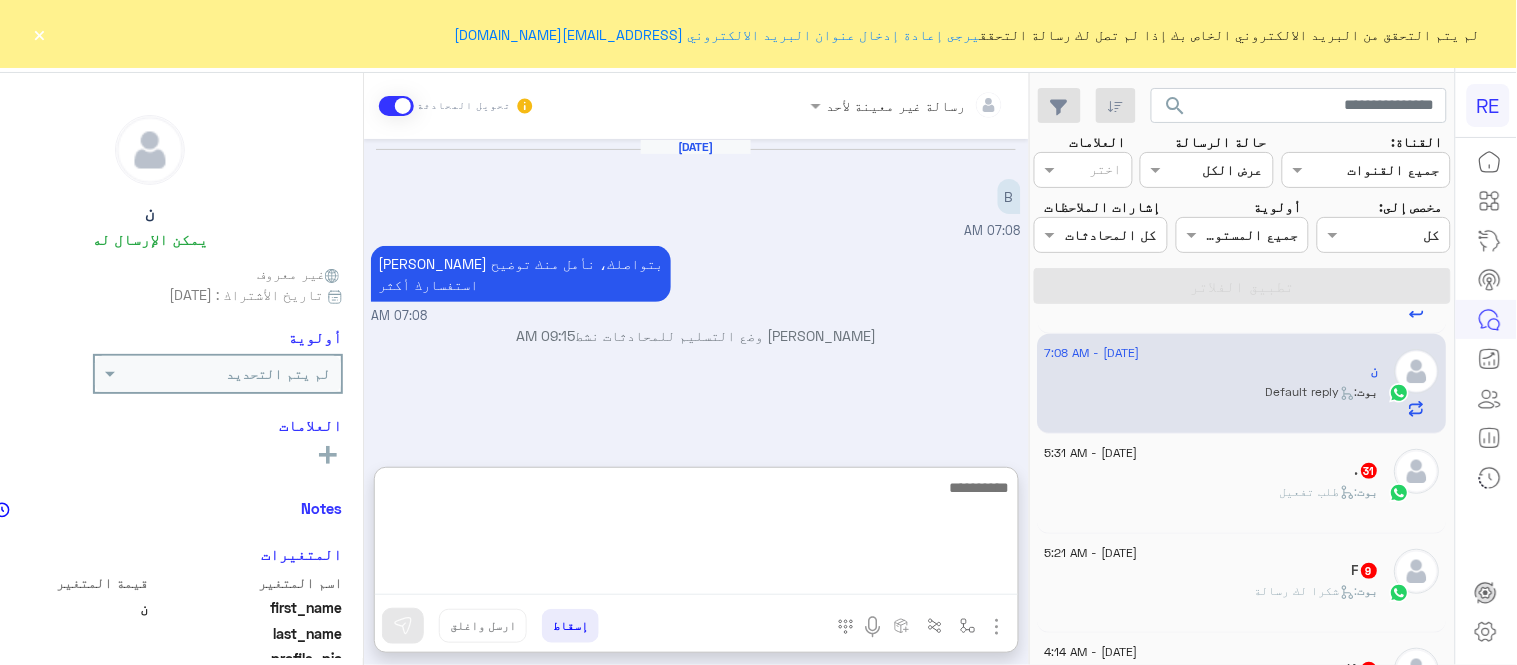 click at bounding box center [696, 535] 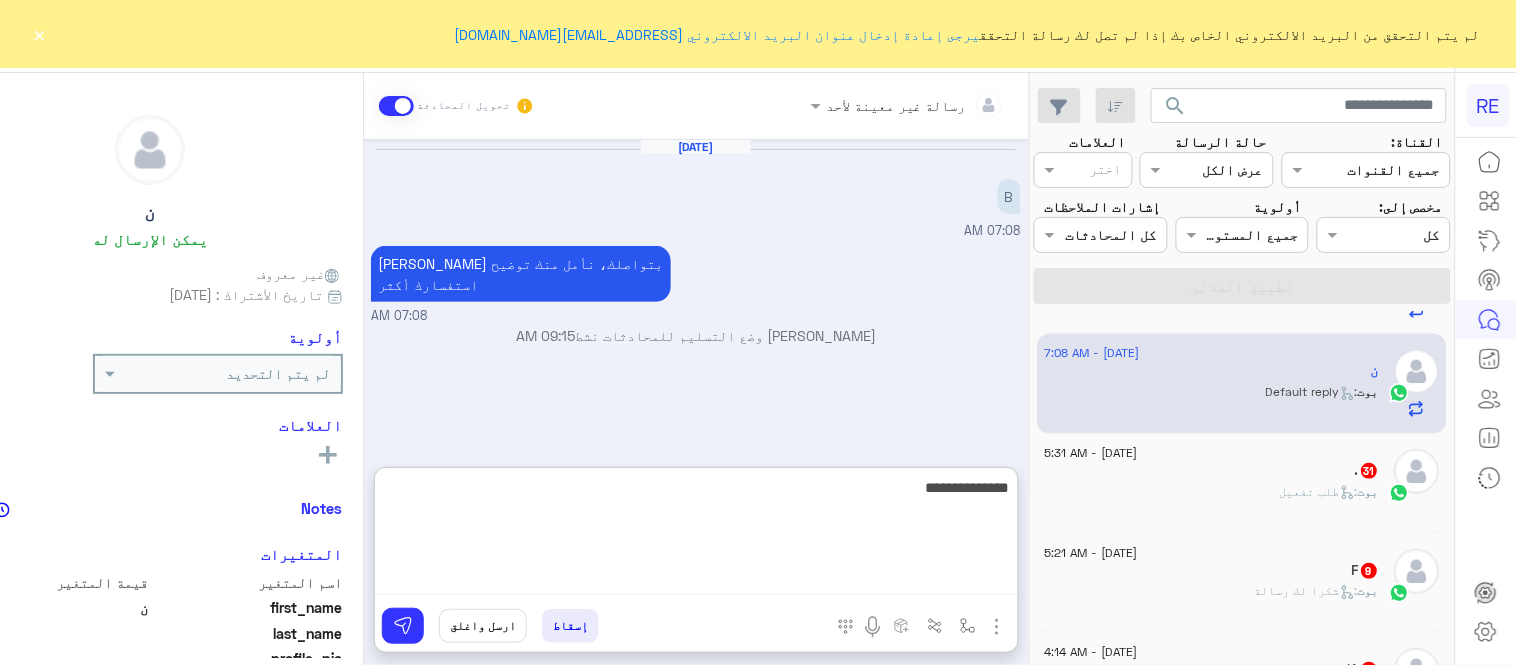 type on "**********" 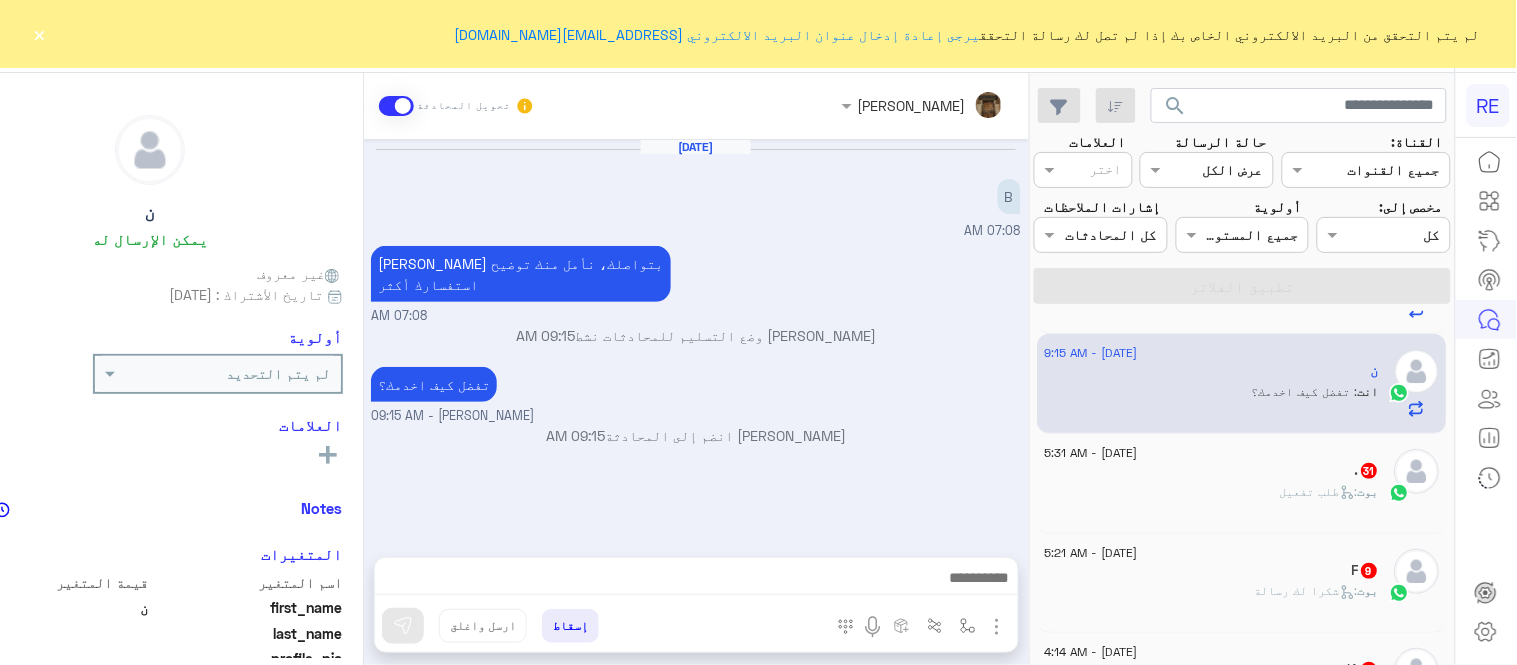 click on "بوت :   طلب تفعيل" 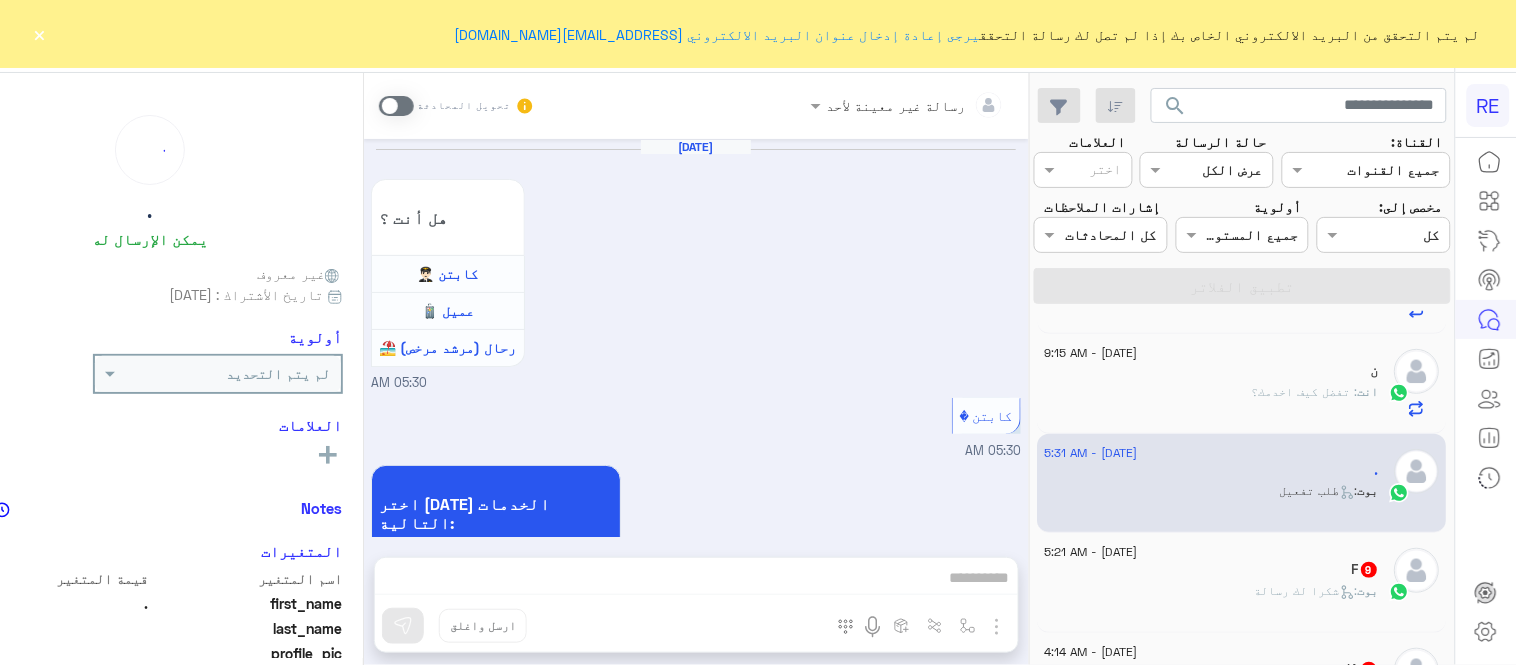 scroll, scrollTop: 1548, scrollLeft: 0, axis: vertical 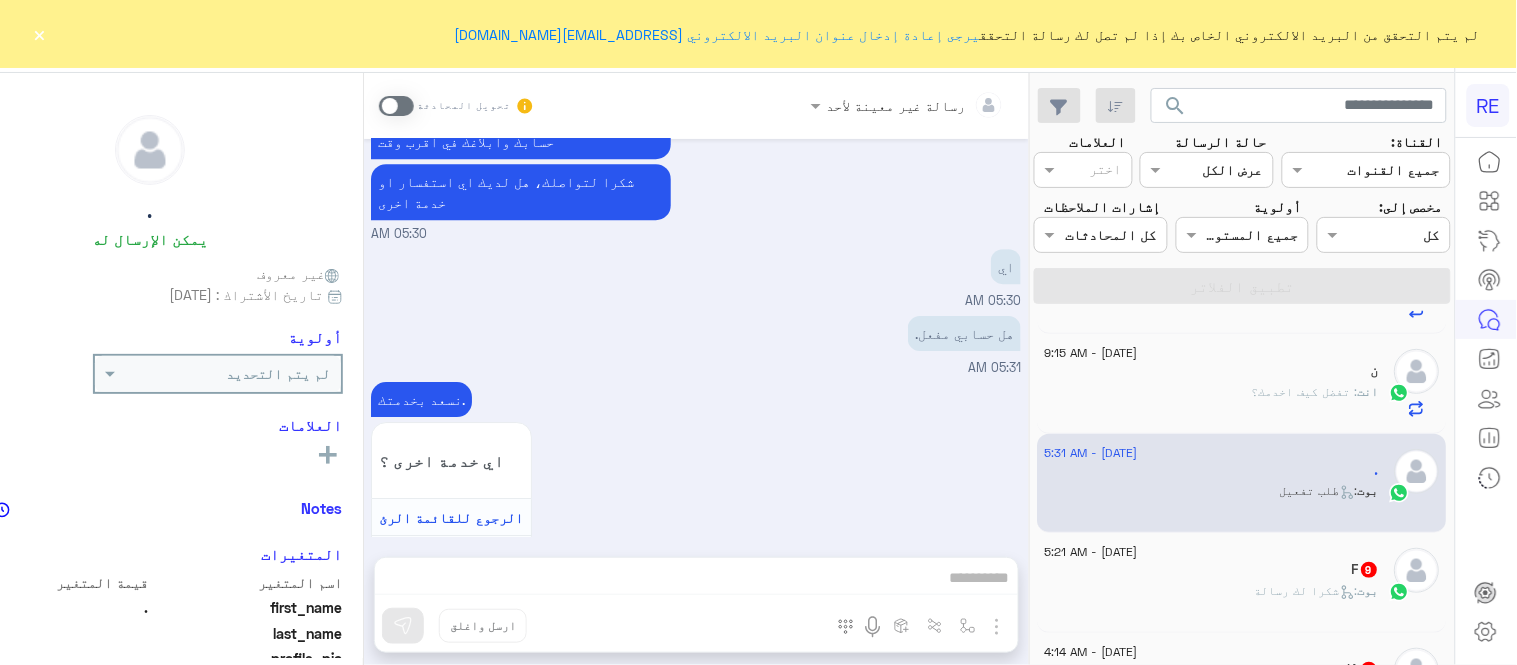click at bounding box center [396, 106] 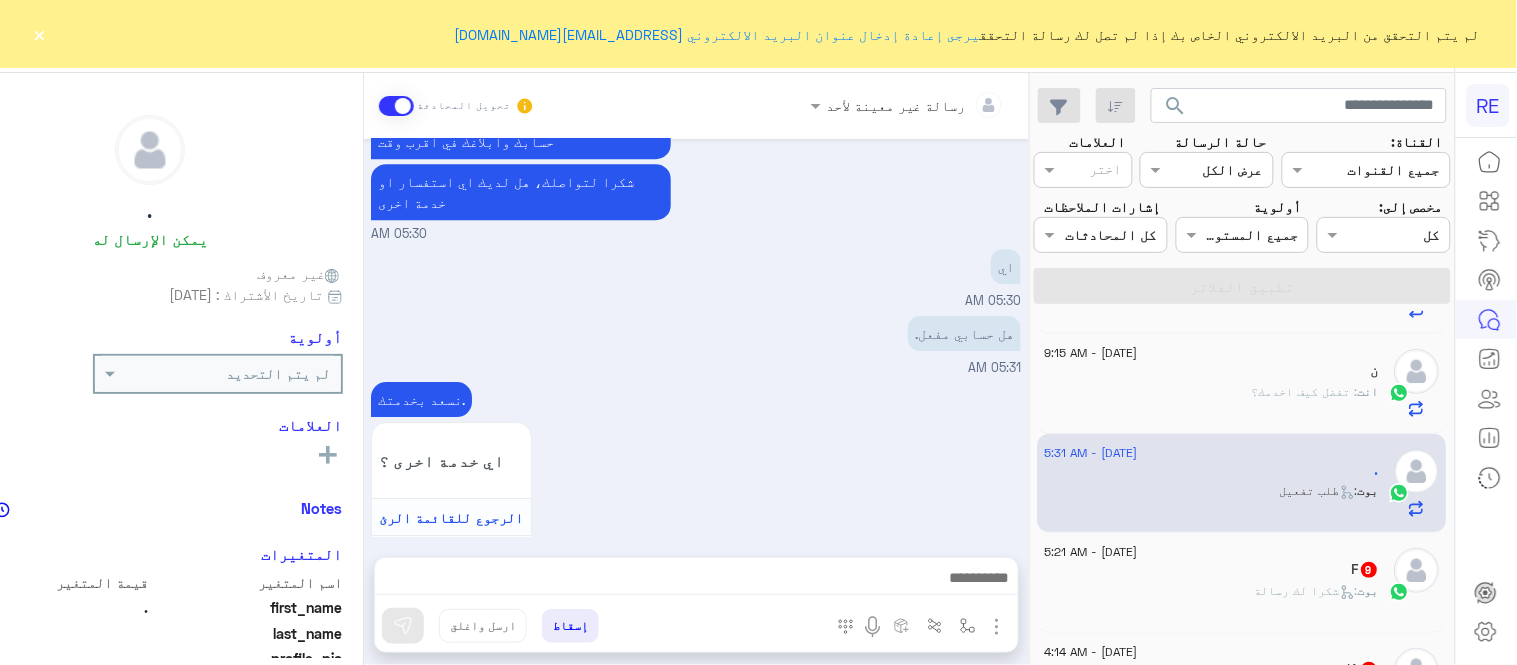 scroll, scrollTop: 1585, scrollLeft: 0, axis: vertical 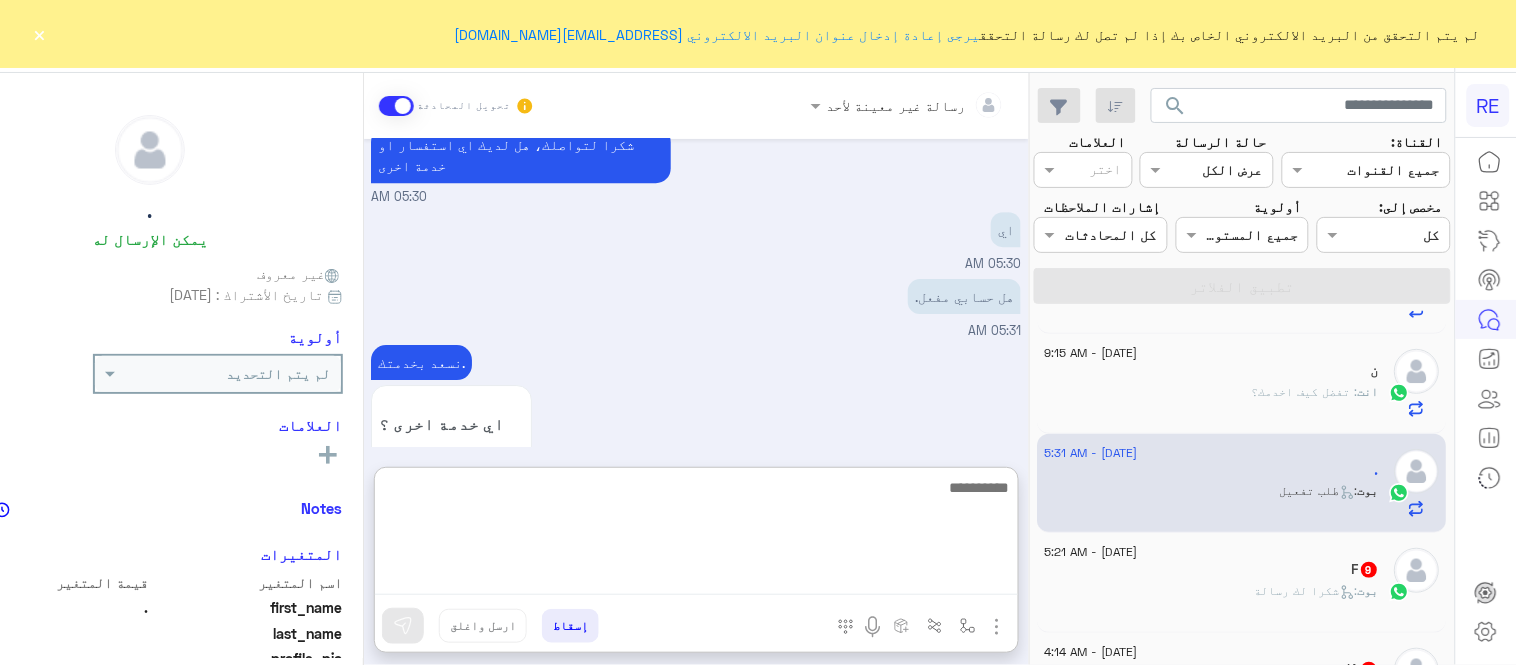 click at bounding box center [696, 535] 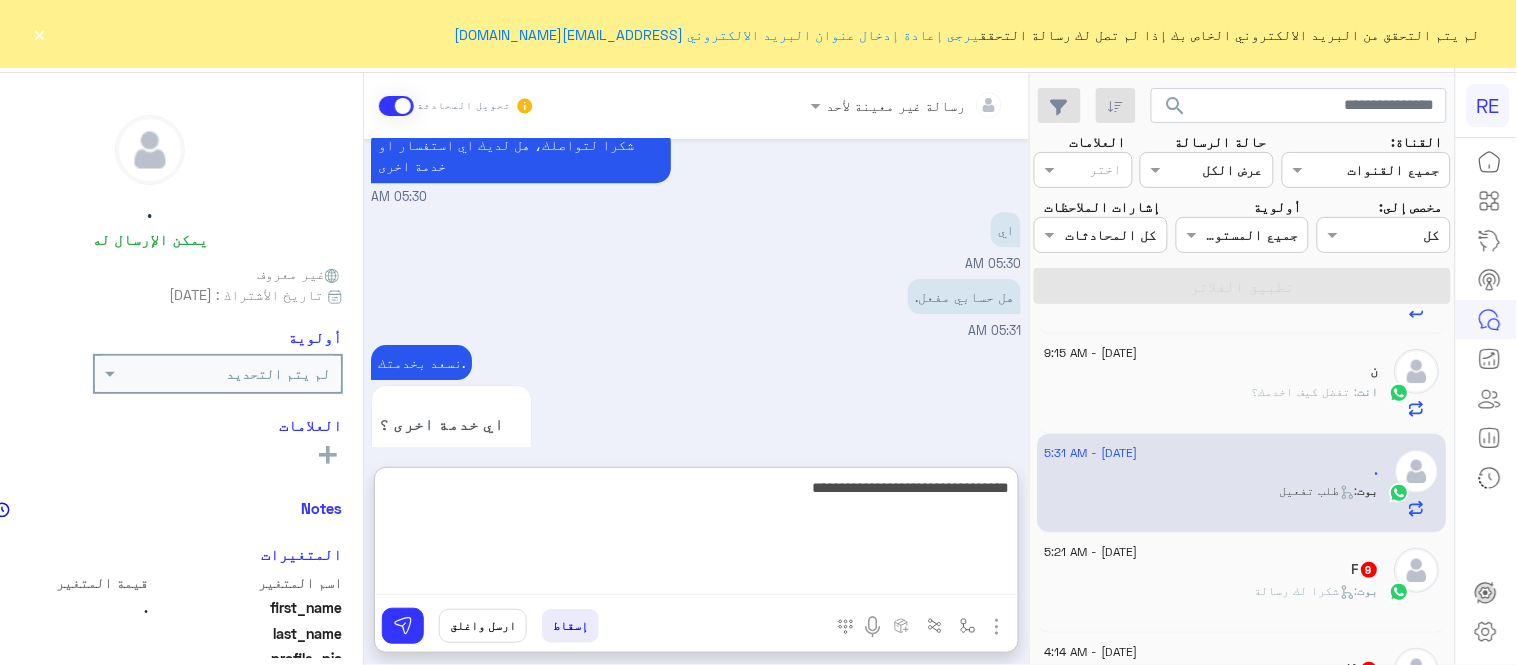 type on "**********" 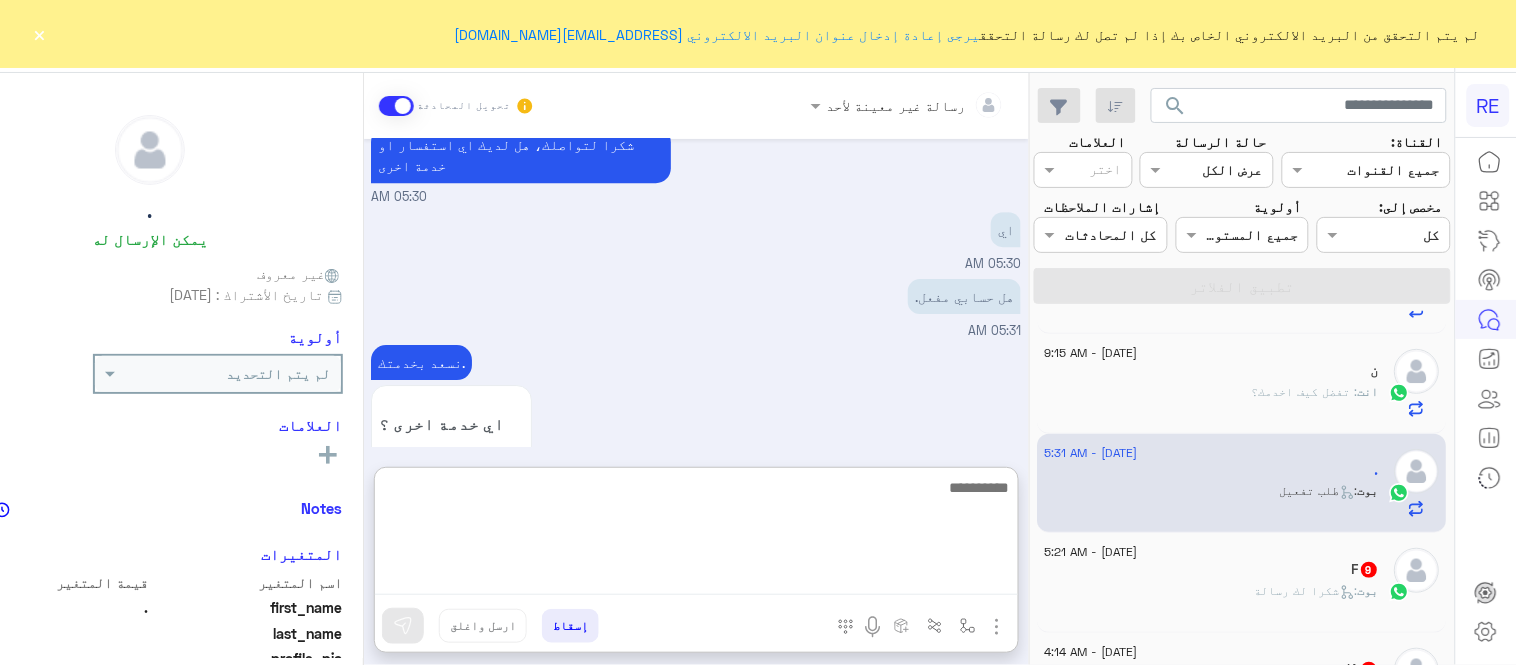 scroll, scrollTop: 1738, scrollLeft: 0, axis: vertical 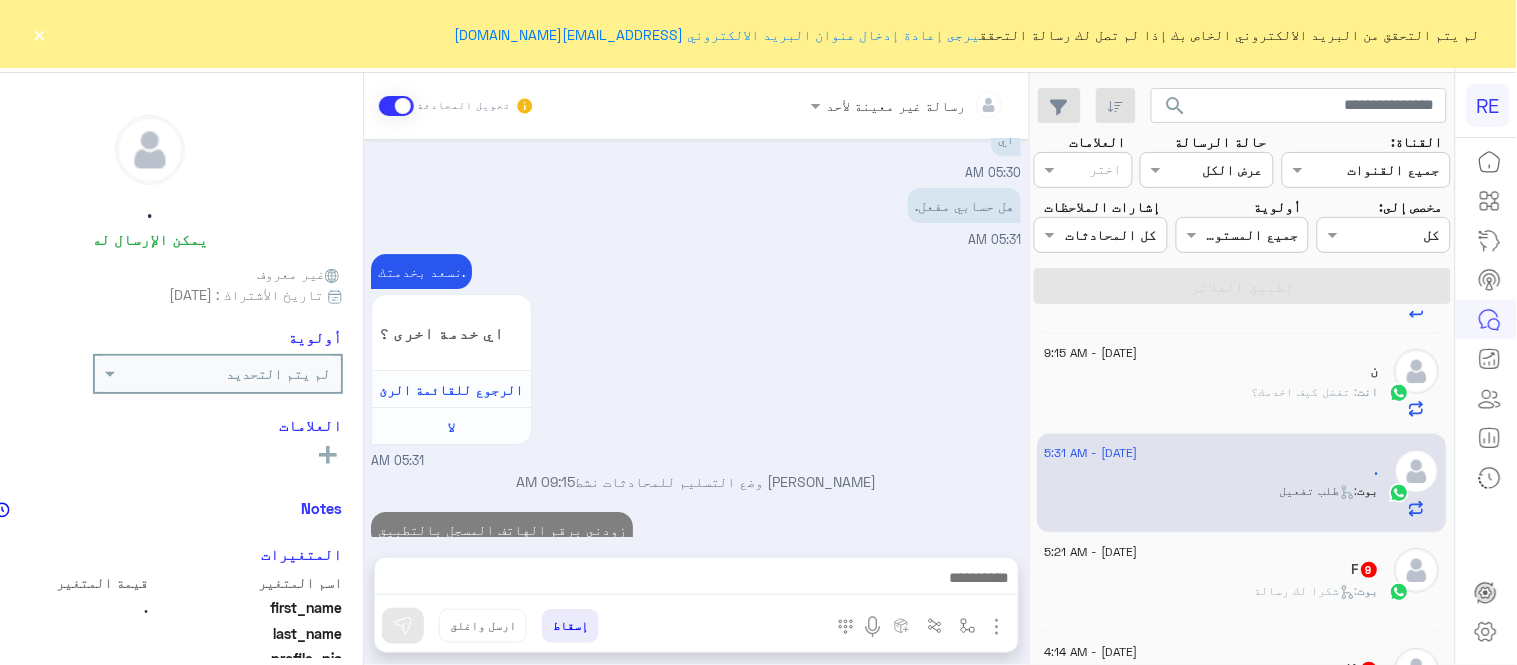 click on "Jul 6, 2025  هل أنت ؟   كابتن 👨🏻‍✈️   عميل 🧳   رحال (مرشد مرخص) 🏖️     05:30 AM   كابتن �    05:30 AM  اختر احد الخدمات التالية:    05:30 AM   تفعيل حساب    05:30 AM  يمكنك الاطلاع على شروط الانضمام لرحلة ك (كابتن ) الموجودة بالصورة أعلاه،
لتحميل التطبيق عبر الرابط التالي : 📲
http://onelink.to/Rehla    يسعدنا انضمامك لتطبيق رحلة يمكنك اتباع الخطوات الموضحة لتسجيل بيانات سيارتك بالفيديو التالي  : عزيزي الكابتن، فضلًا ، للرغبة بتفعيل الحساب قم برفع البيانات عبر التطبيق والتواصل معنا  تم تسجيل السيارة   اواجه صعوبة بالتسجيل  اي خدمة اخرى ؟  الرجوع للقائمة الرئ   لا     05:30 AM   تم تسجيل السيارة    05:30 AM  اي" at bounding box center (696, 338) 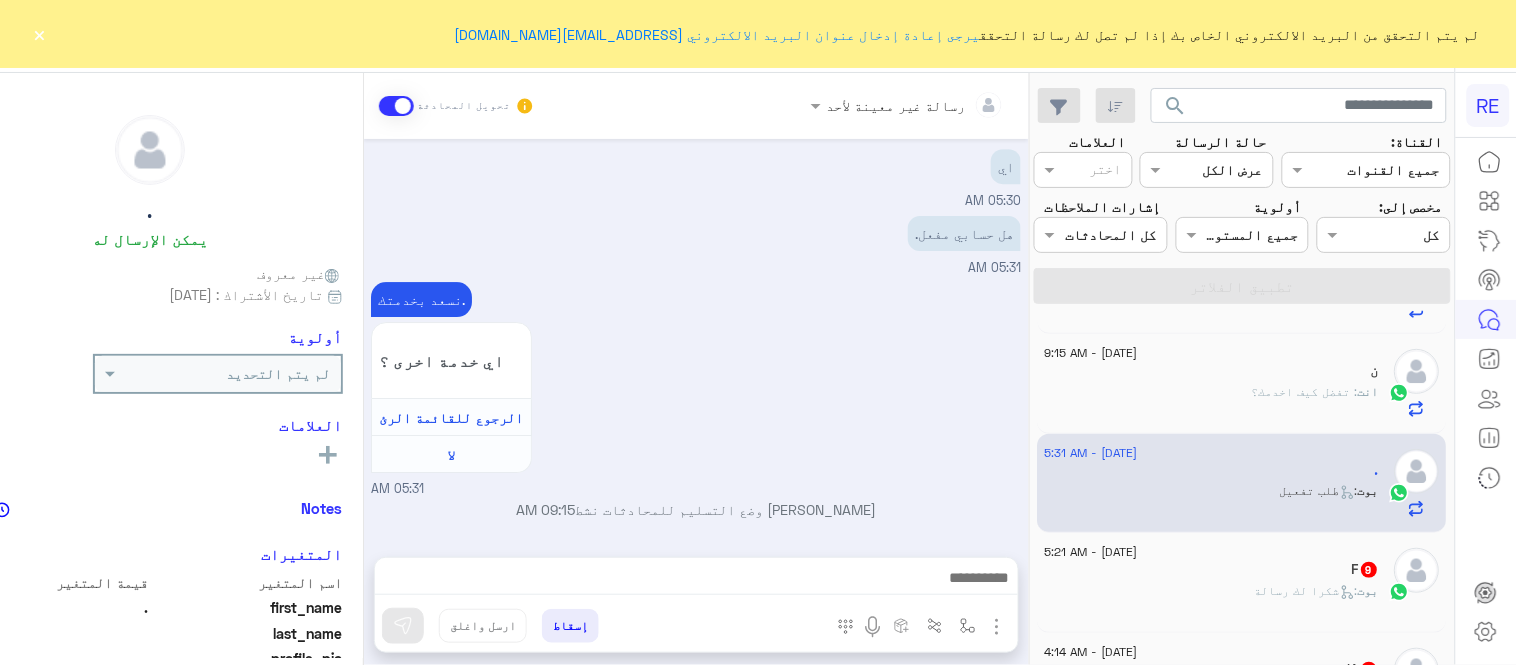 scroll, scrollTop: 1685, scrollLeft: 0, axis: vertical 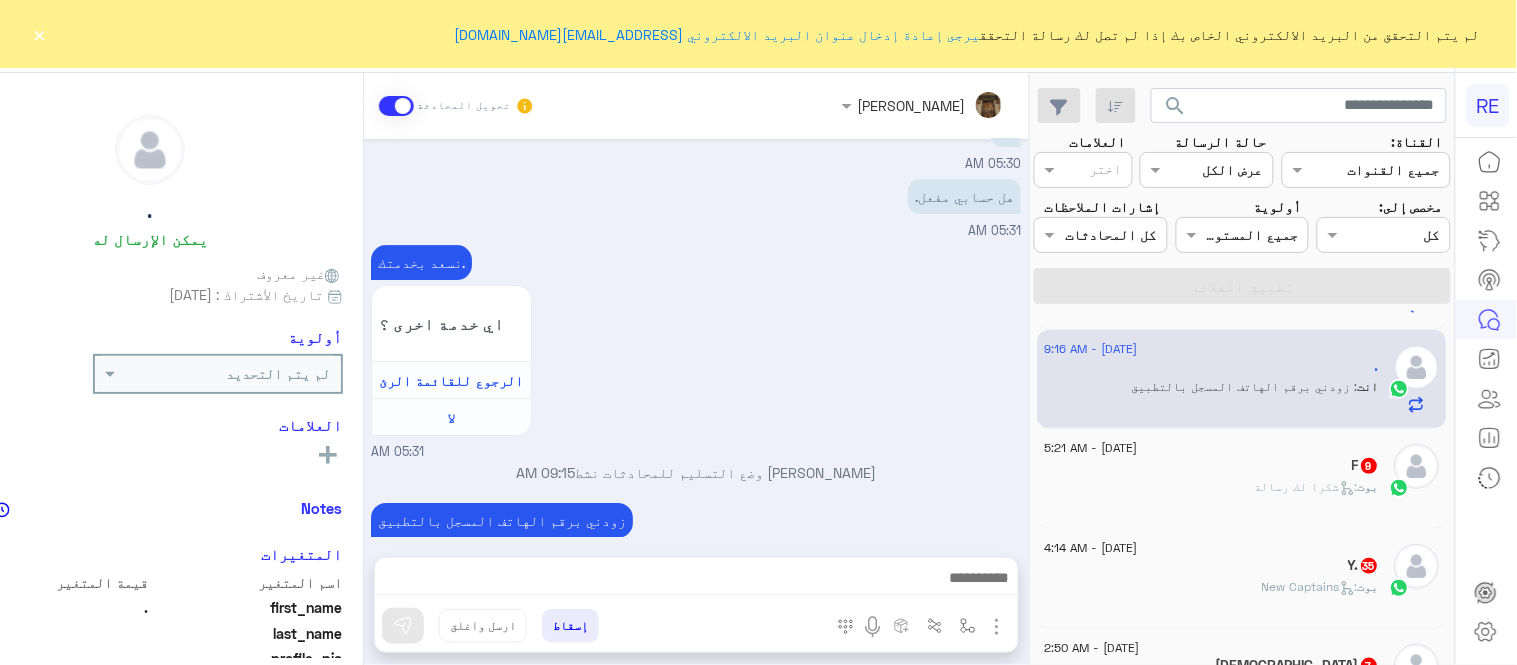 click on "6 July - 5:21 AM" 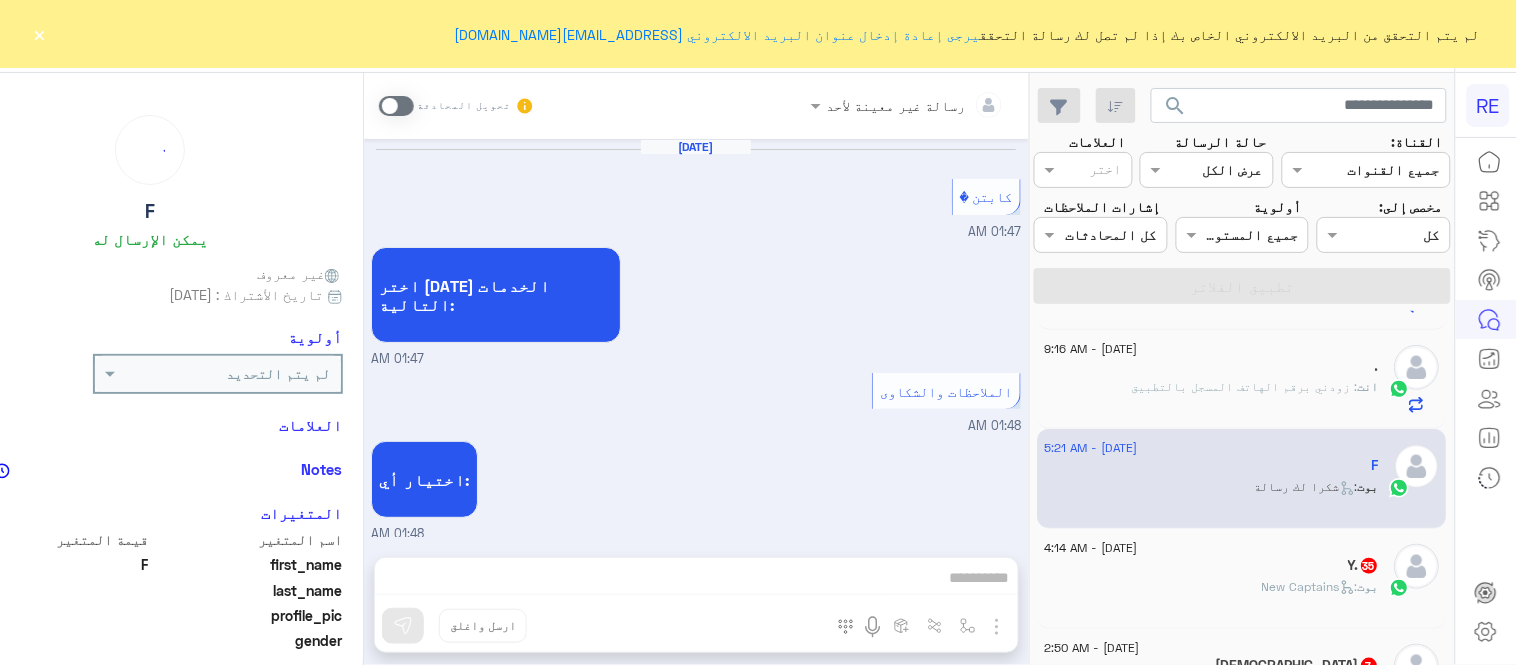 scroll, scrollTop: 765, scrollLeft: 0, axis: vertical 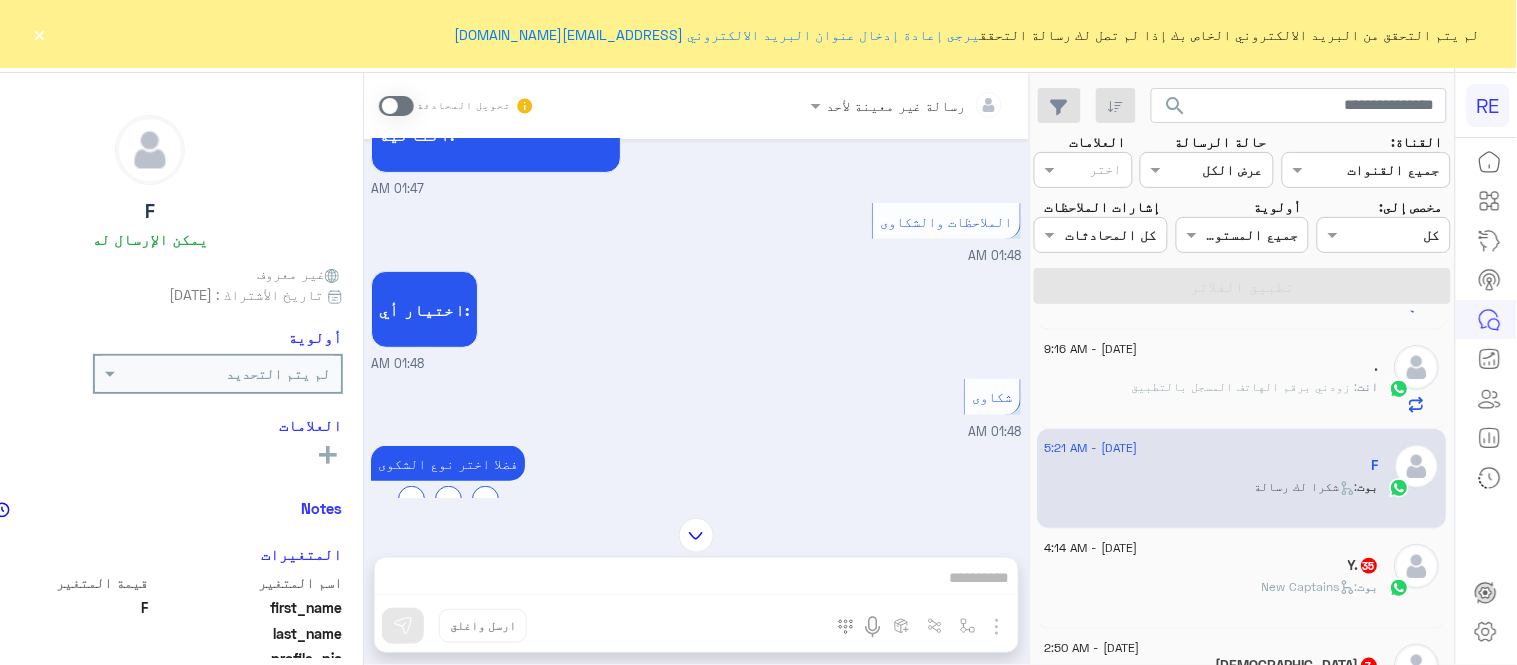 click at bounding box center (396, 106) 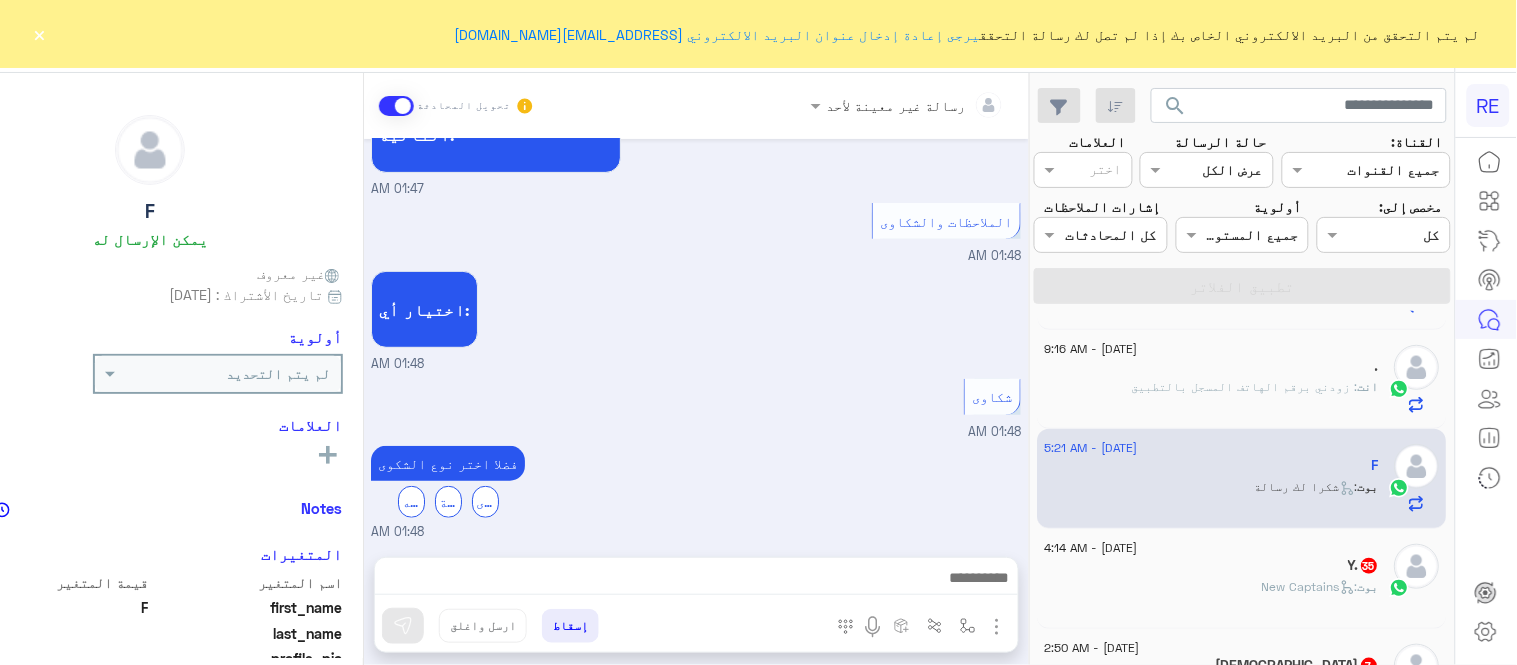 scroll, scrollTop: 802, scrollLeft: 0, axis: vertical 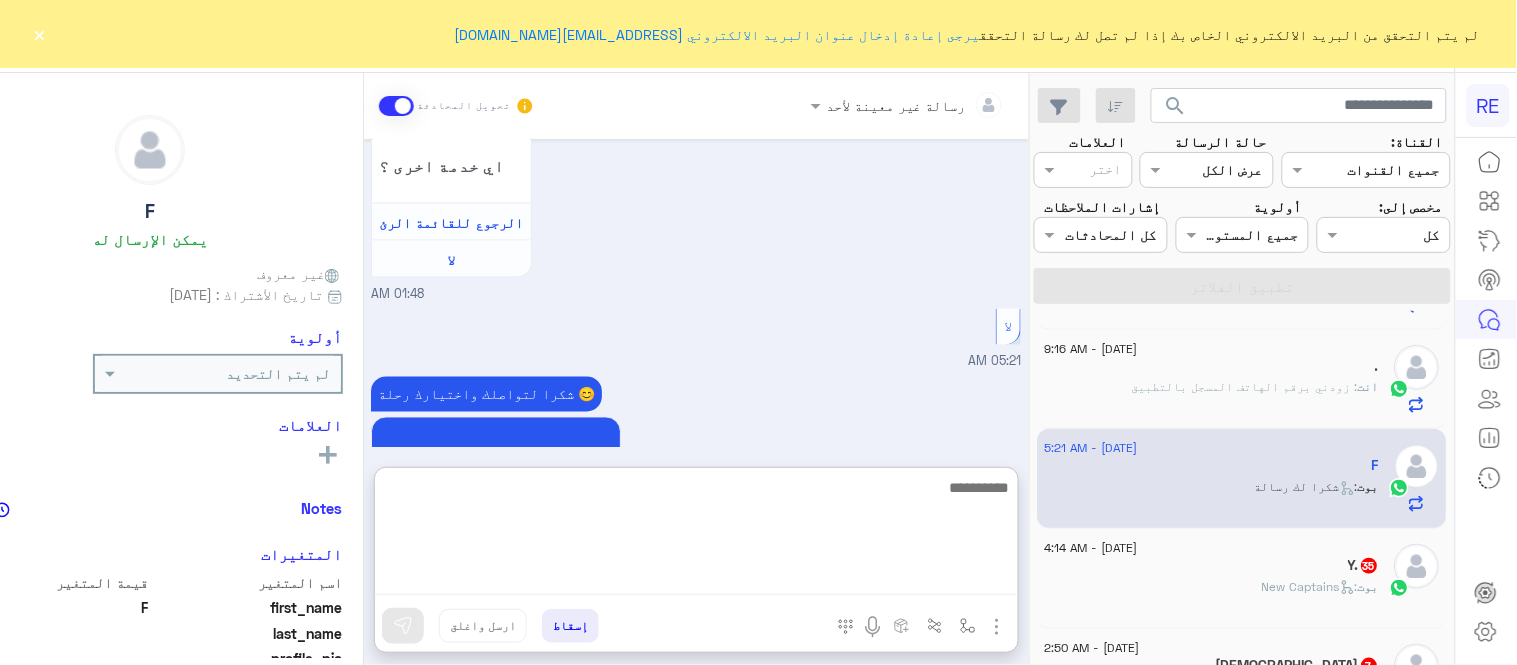 click at bounding box center (696, 535) 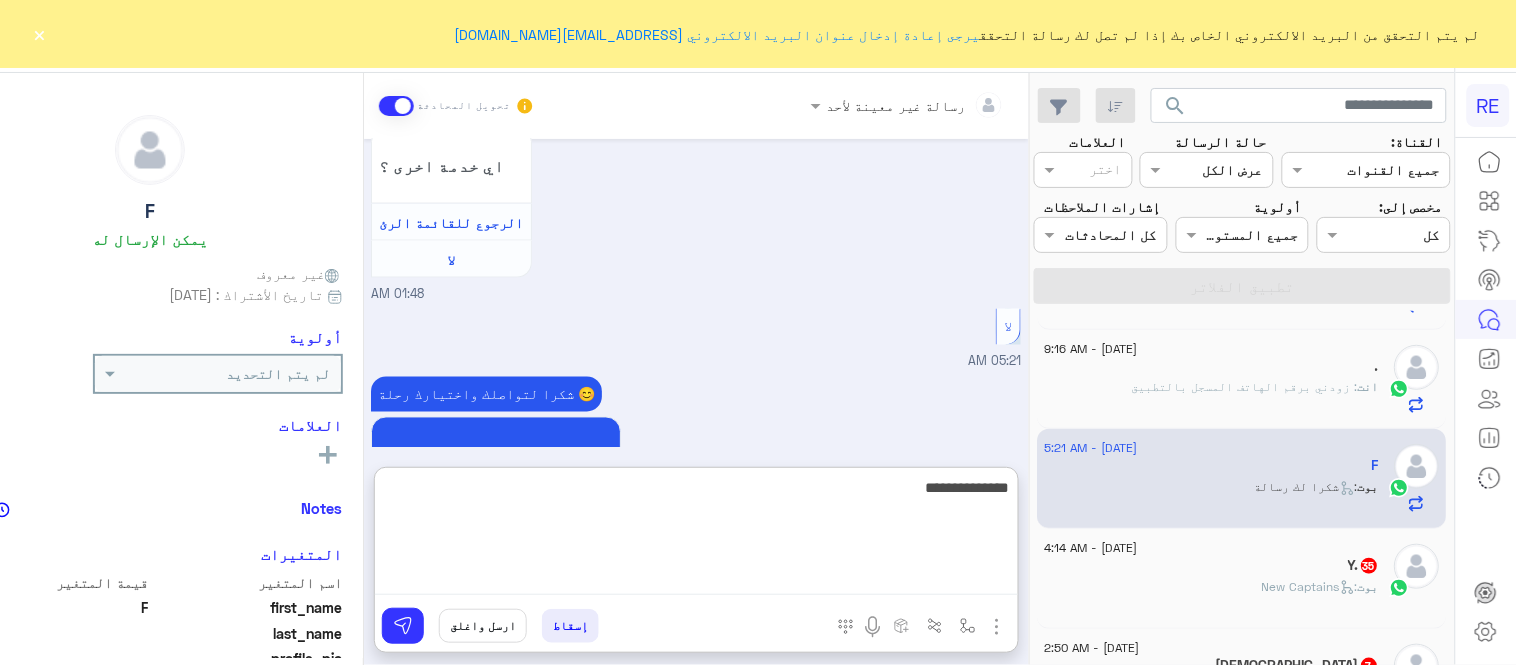 type on "**********" 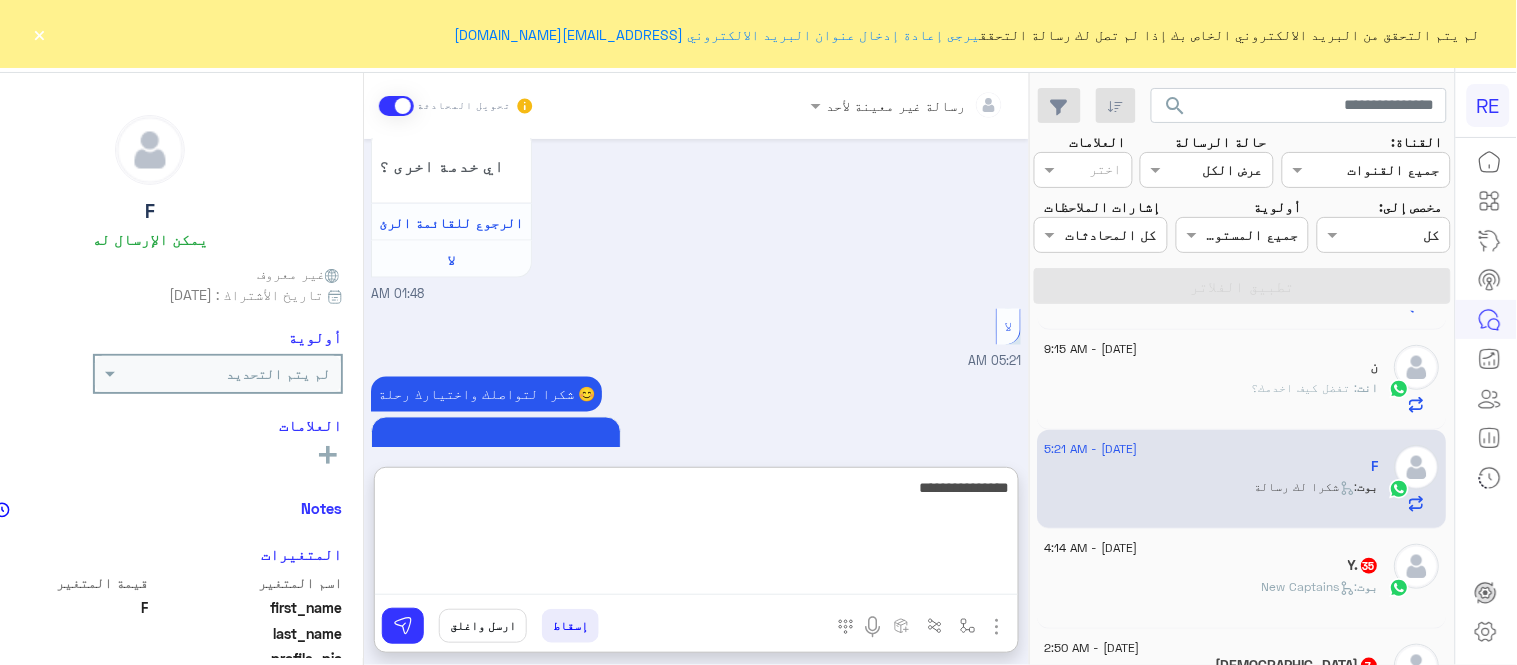 scroll, scrollTop: 388, scrollLeft: 0, axis: vertical 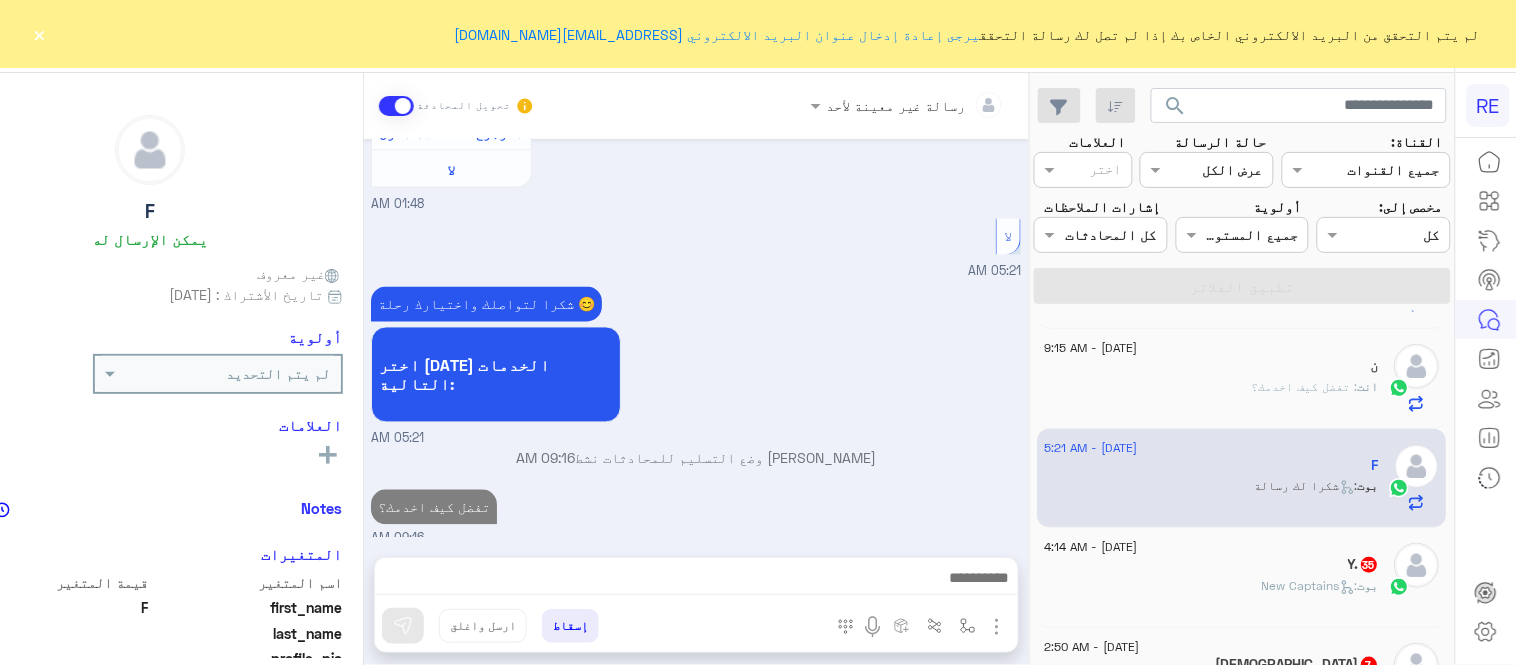 click on "شكرا لتواصلك واختيارك رحلة 😊 اختر احد الخدمات التالية:    05:21 AM" at bounding box center [696, 365] 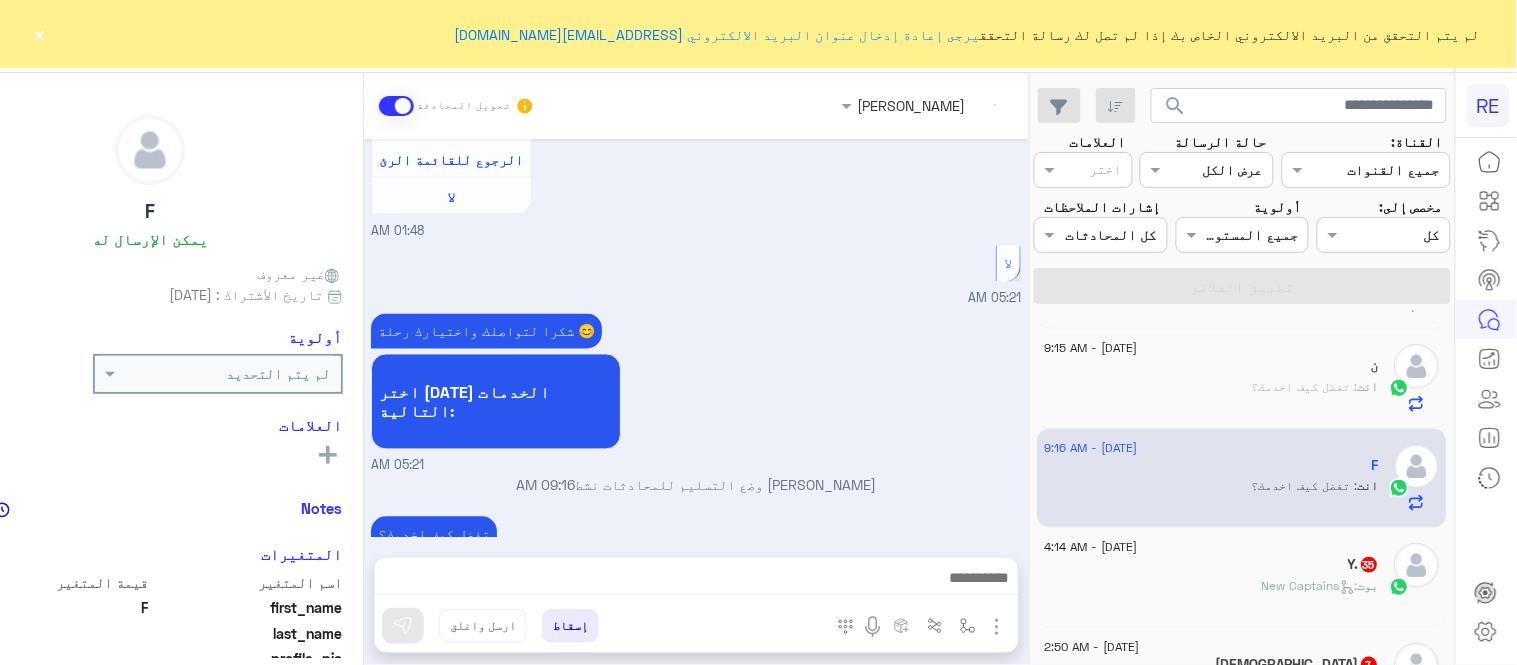 scroll, scrollTop: 902, scrollLeft: 0, axis: vertical 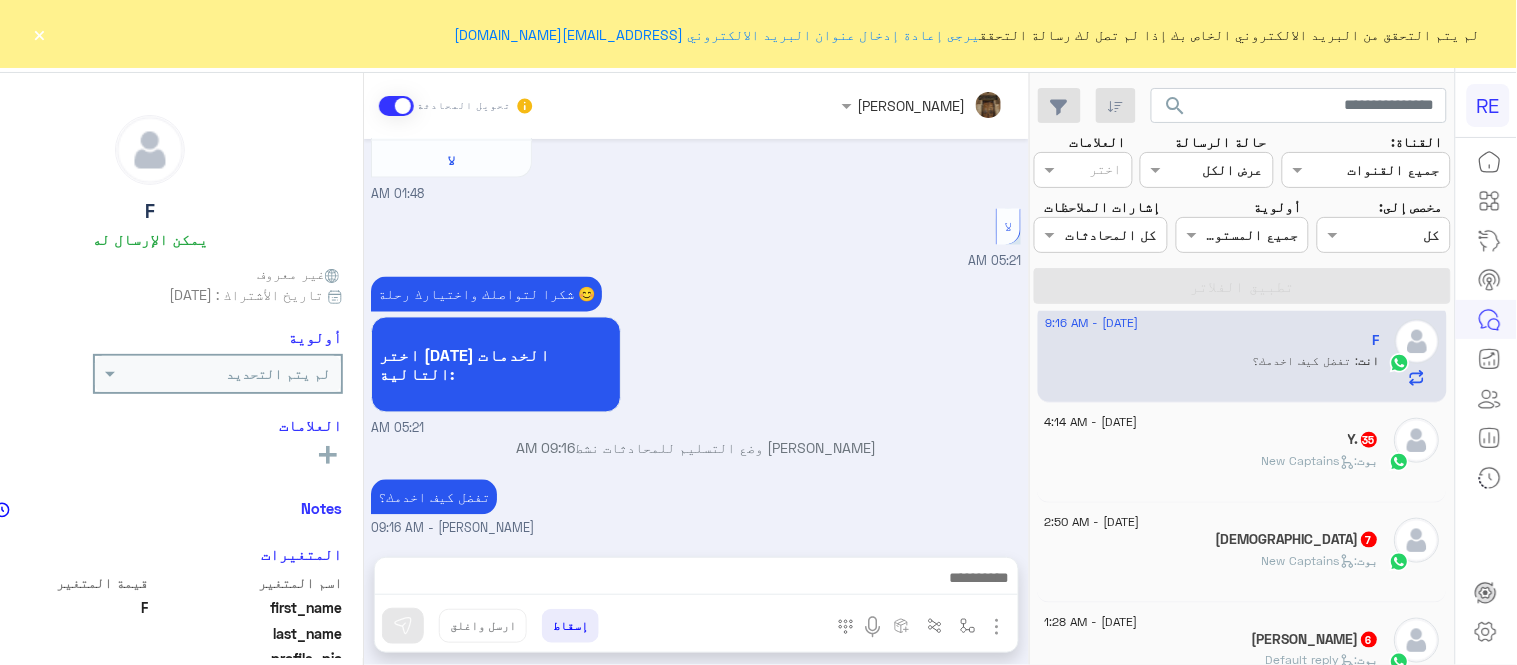 click on "بوت :   New Captains" 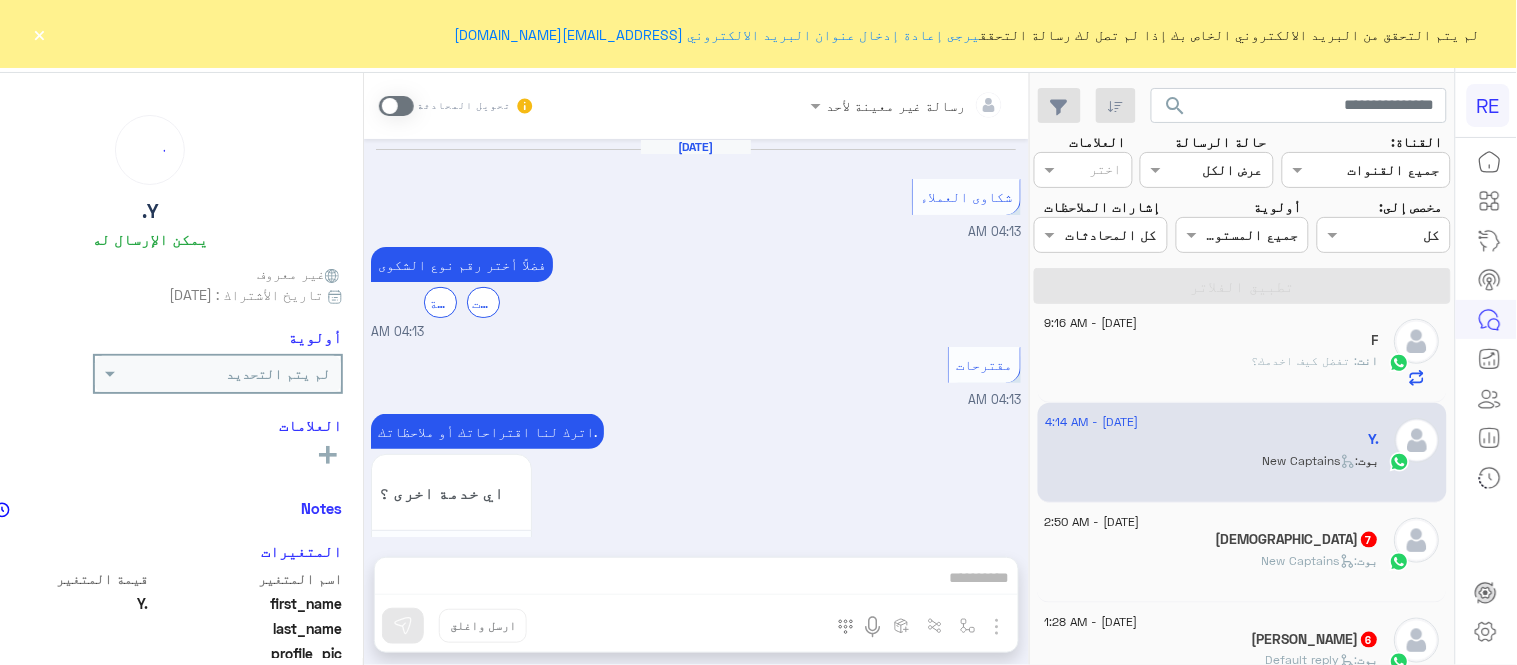 scroll, scrollTop: 1388, scrollLeft: 0, axis: vertical 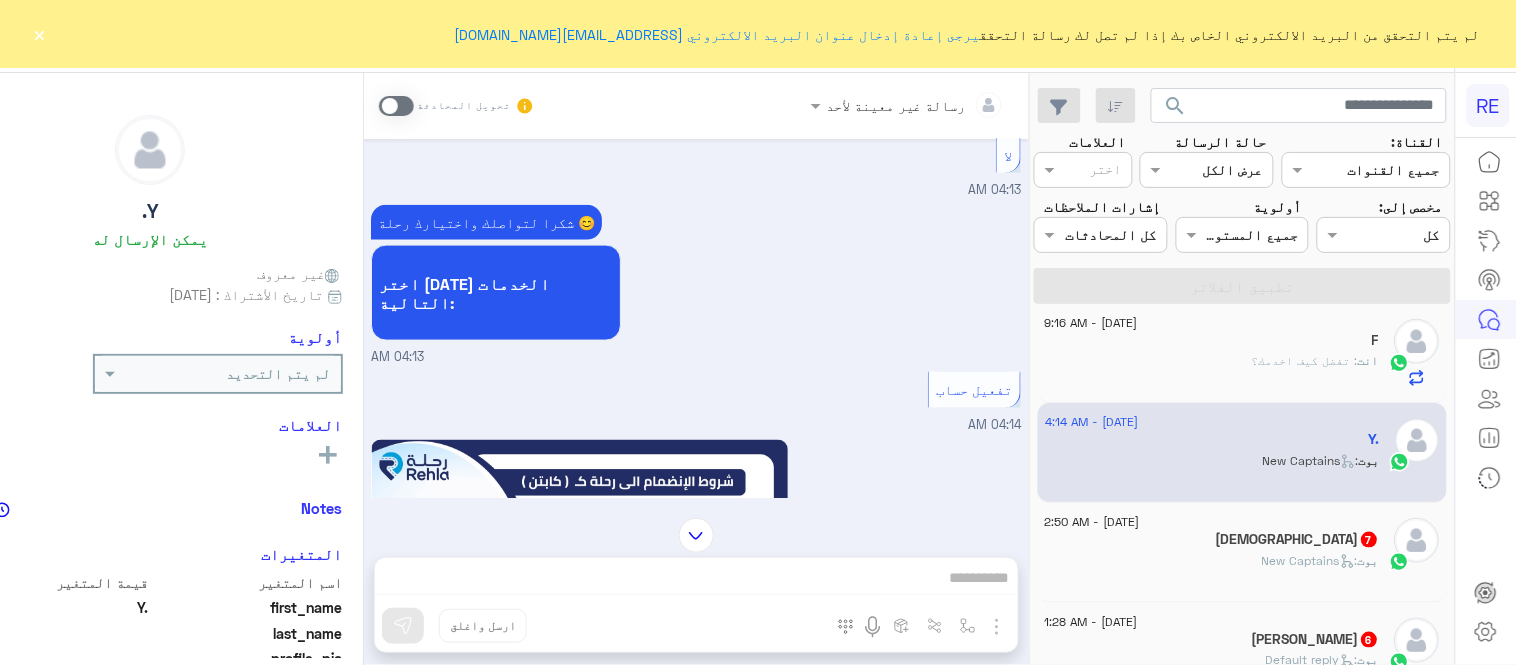 click at bounding box center (396, 106) 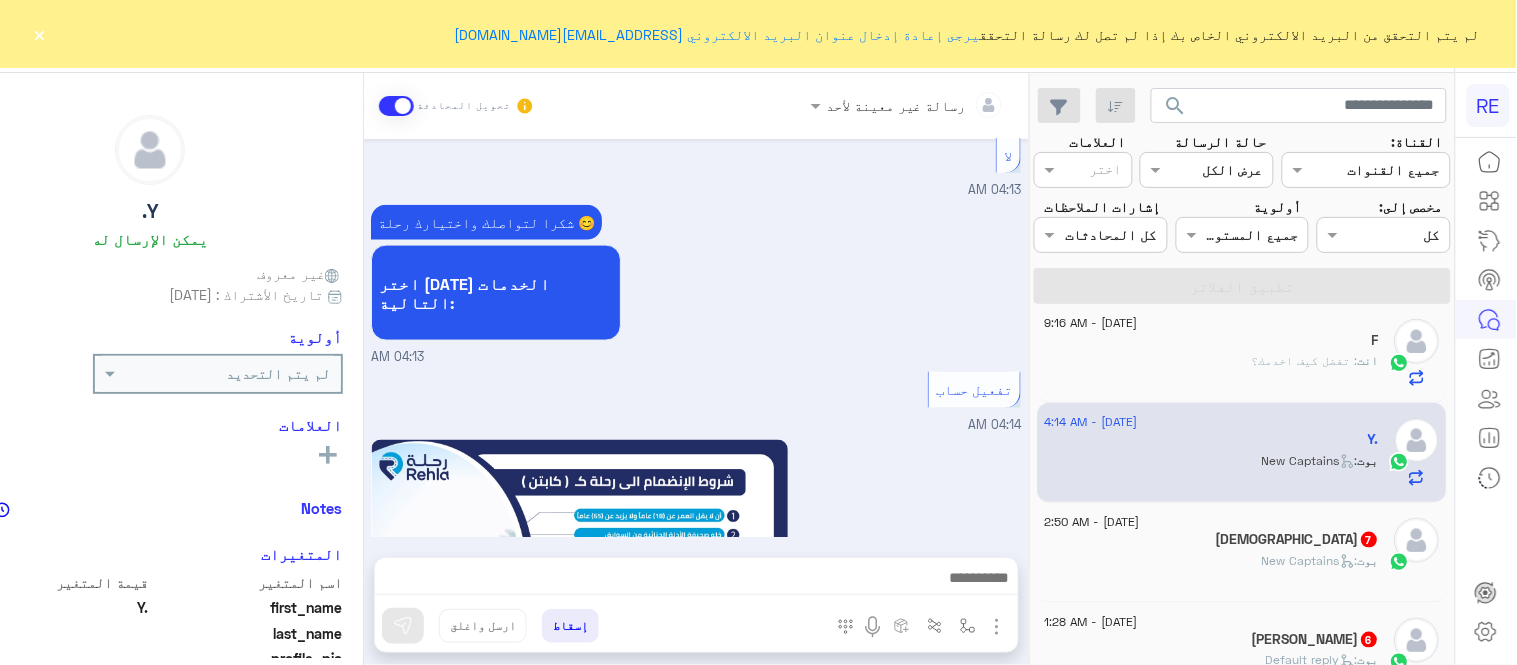 scroll, scrollTop: 1425, scrollLeft: 0, axis: vertical 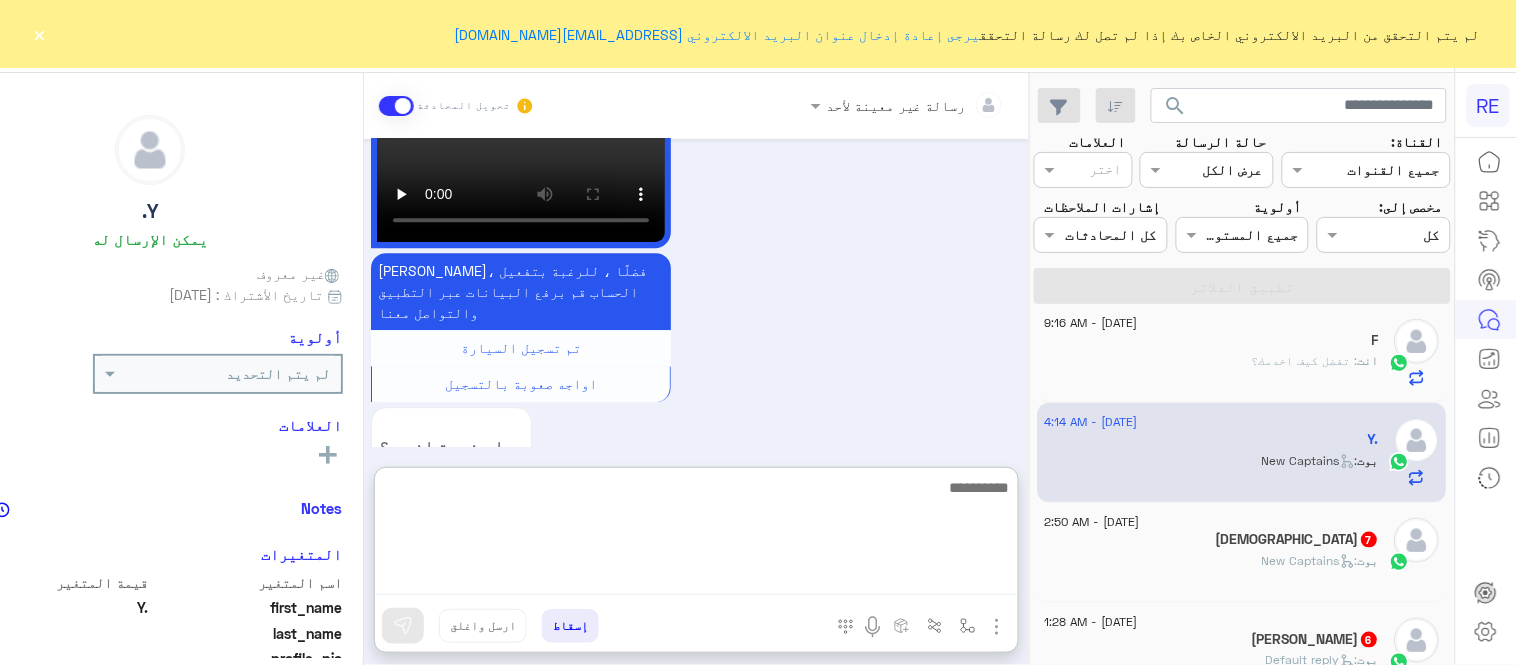 click at bounding box center [696, 535] 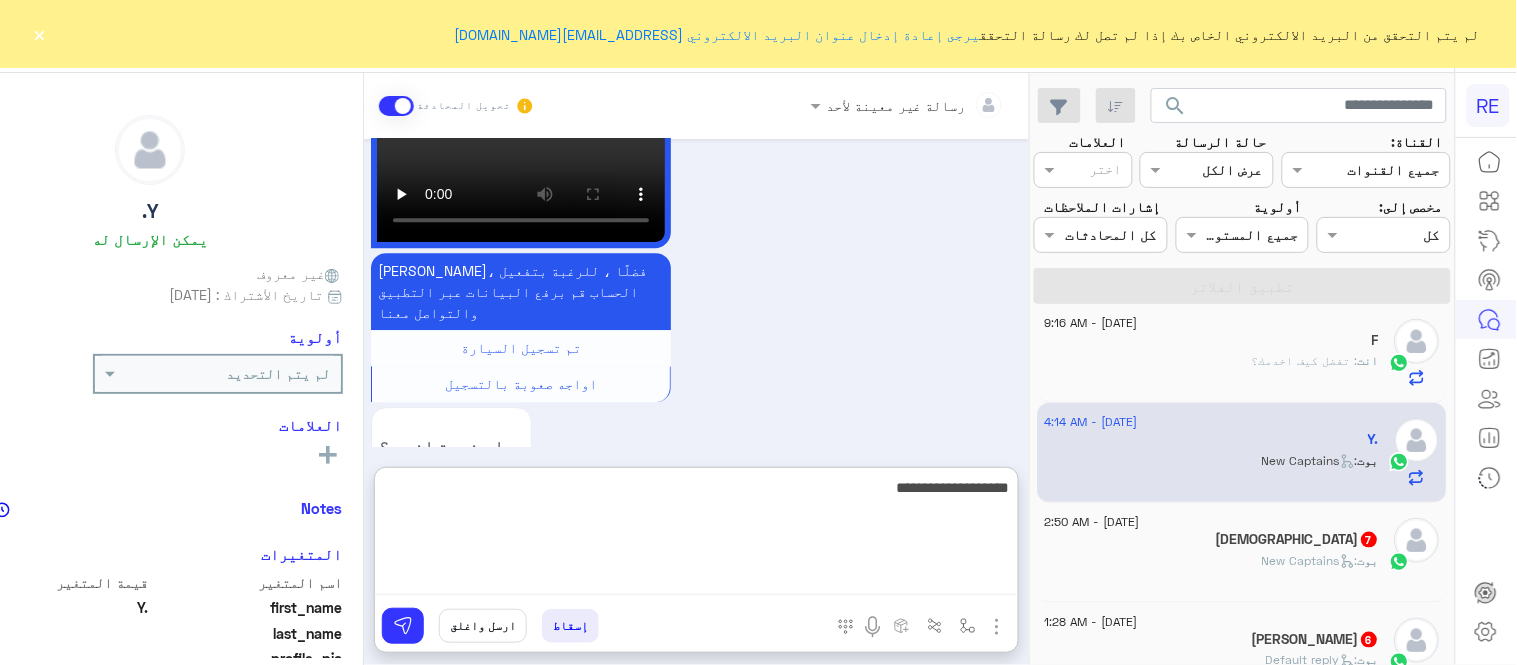 type on "**********" 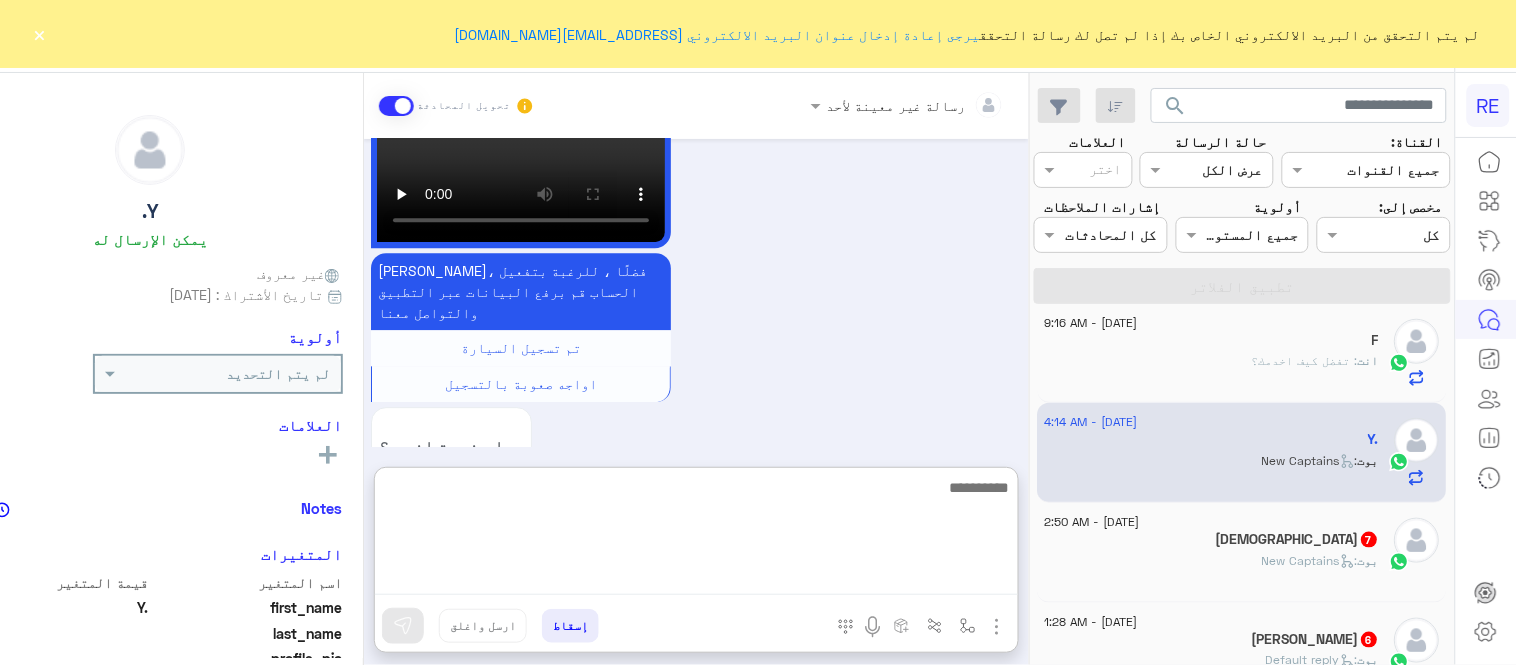 scroll, scrollTop: 1578, scrollLeft: 0, axis: vertical 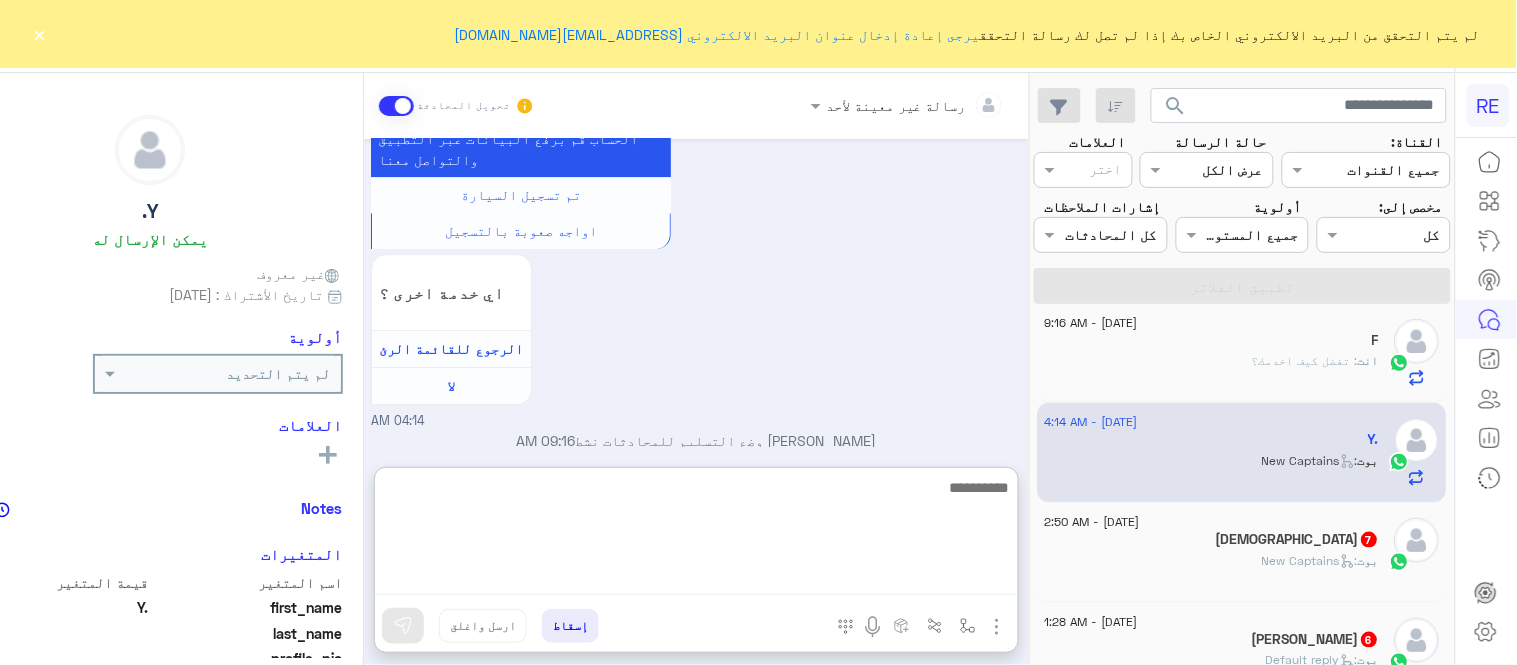type on "*" 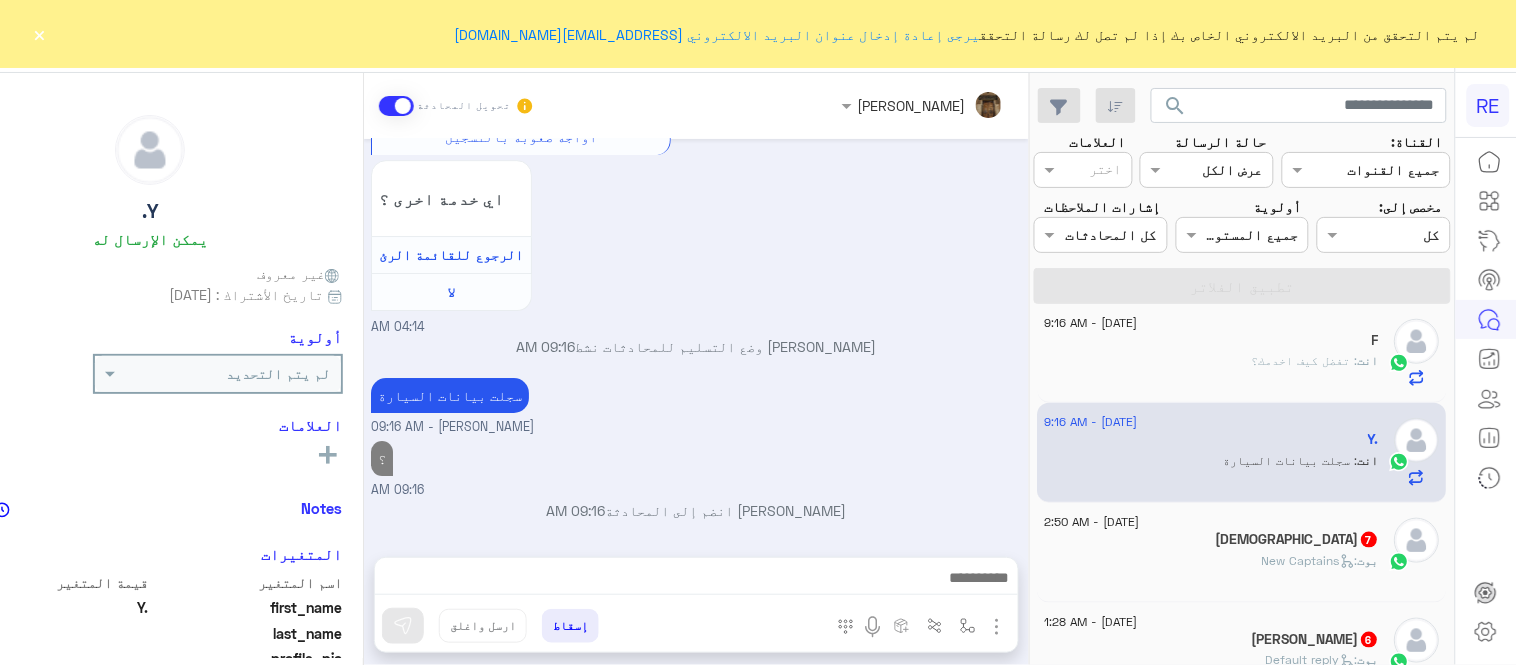 scroll, scrollTop: 1590, scrollLeft: 0, axis: vertical 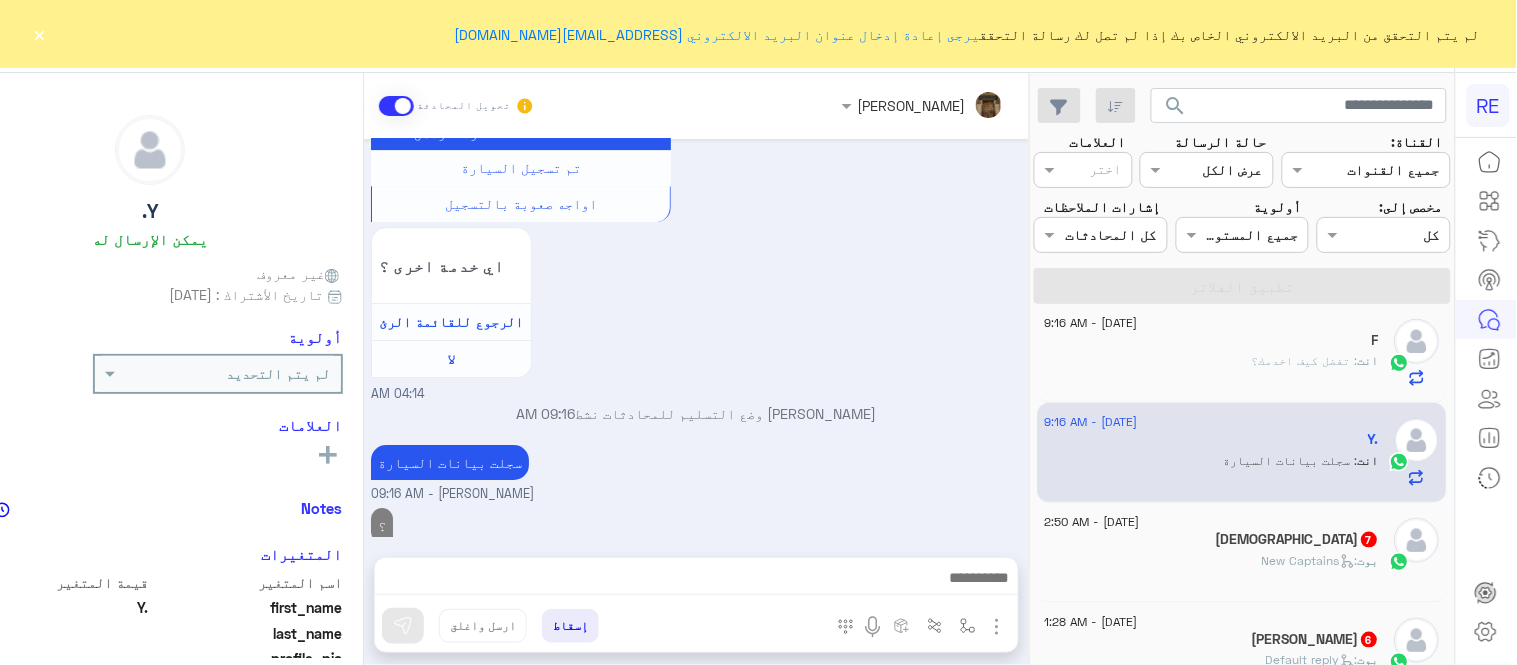 click on "Jul 6, 2025   شكاوى العملاء     04:13 AM  فضلاً أختر رقم نوع الشكوى  مشكلات مالية   مقترحات     04:13 AM   مقترحات    04:13 AM  اترك لنا اقتراحاتك أو ملاحظاتك. اي خدمة اخرى ؟  الرجوع للقائمة الرئ   لا     04:13 AM  تفعيل حسابي   04:13 AM  سعدنا بتواصلك، نأمل منك توضيح استفسارك أكثر    04:13 AM   لا    04:13 AM  شكرا لتواصلك واختيارك رحلة 😊 اختر احد الخدمات التالية:    04:13 AM   تفعيل حساب    04:14 AM  يمكنك الاطلاع على شروط الانضمام لرحلة ك (كابتن ) الموجودة بالصورة أعلاه،
لتحميل التطبيق عبر الرابط التالي : 📲
http://onelink.to/Rehla    عزيزي الكابتن، فضلًا ، للرغبة بتفعيل الحساب قم برفع البيانات عبر التطبيق والتواصل معنا  لا" at bounding box center (696, 338) 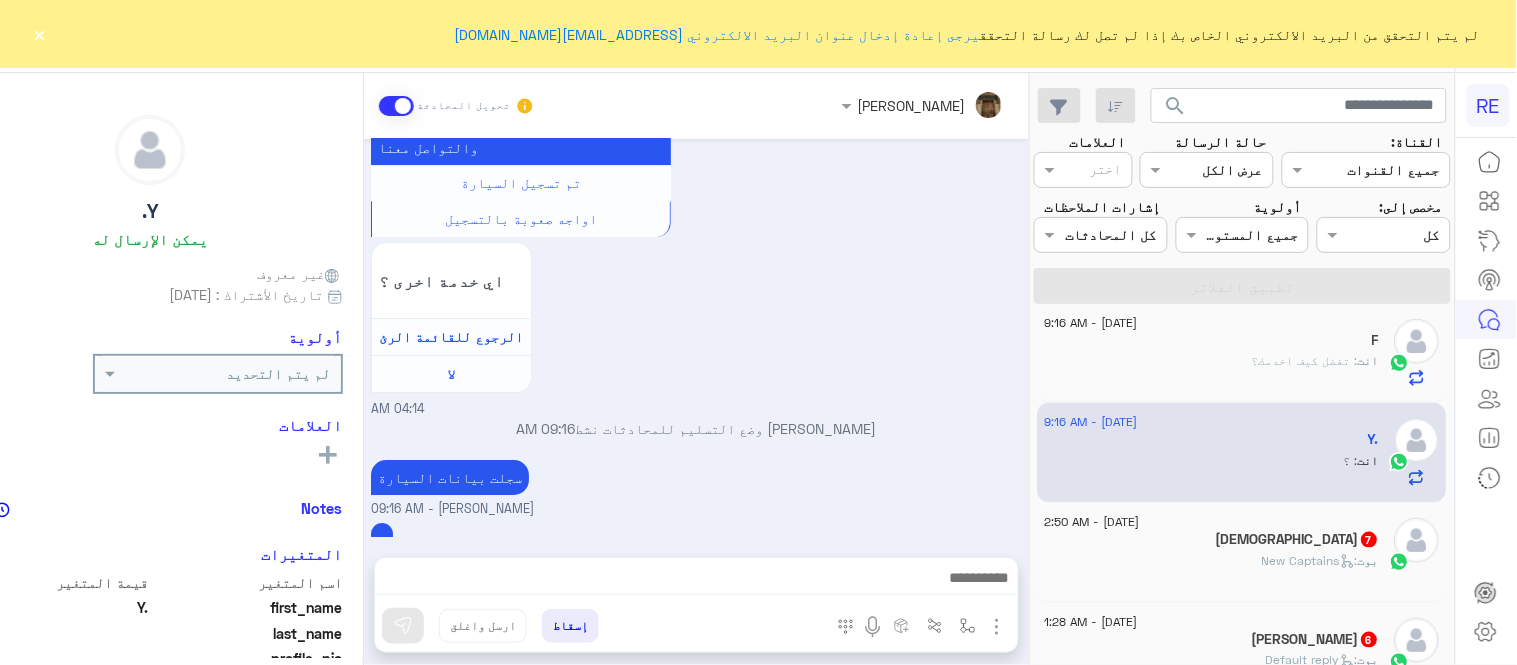 scroll, scrollTop: 651, scrollLeft: 0, axis: vertical 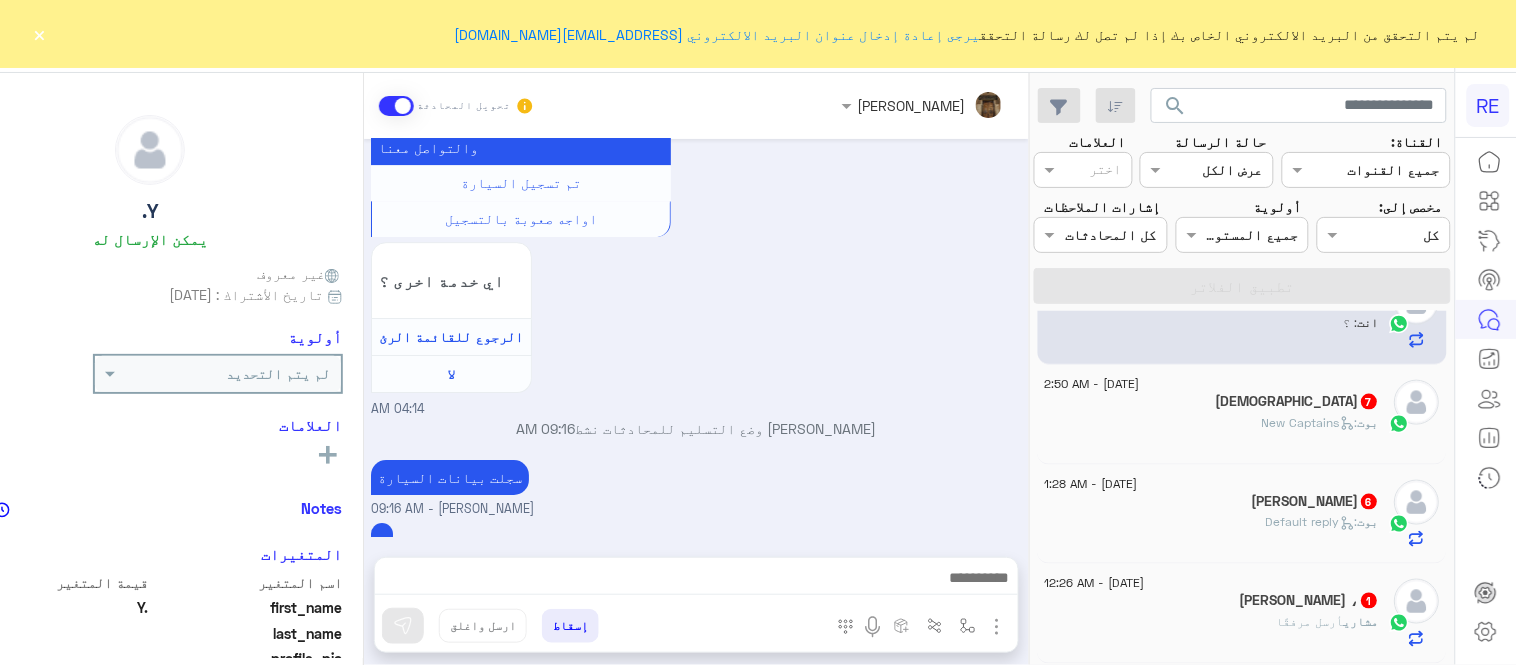 click on "سبحان الله  7" 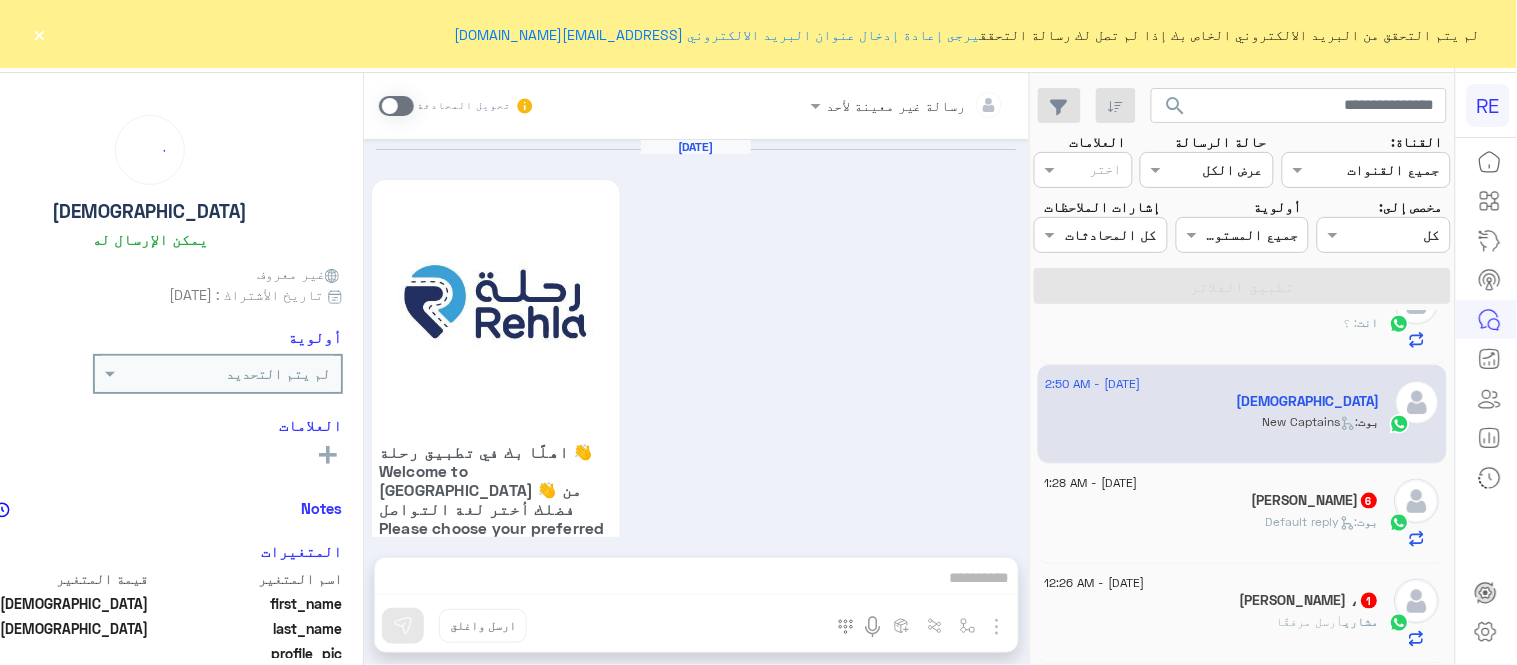 scroll, scrollTop: 2126, scrollLeft: 0, axis: vertical 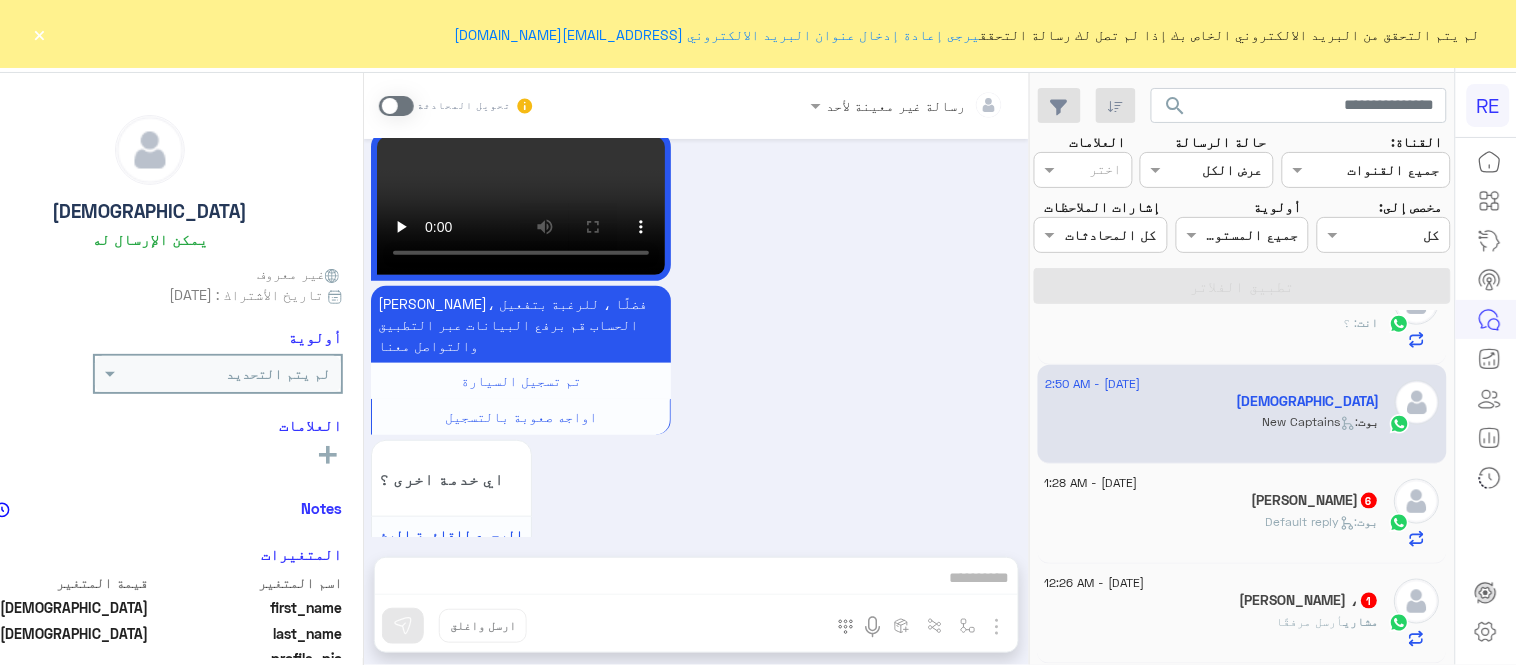 click at bounding box center (396, 106) 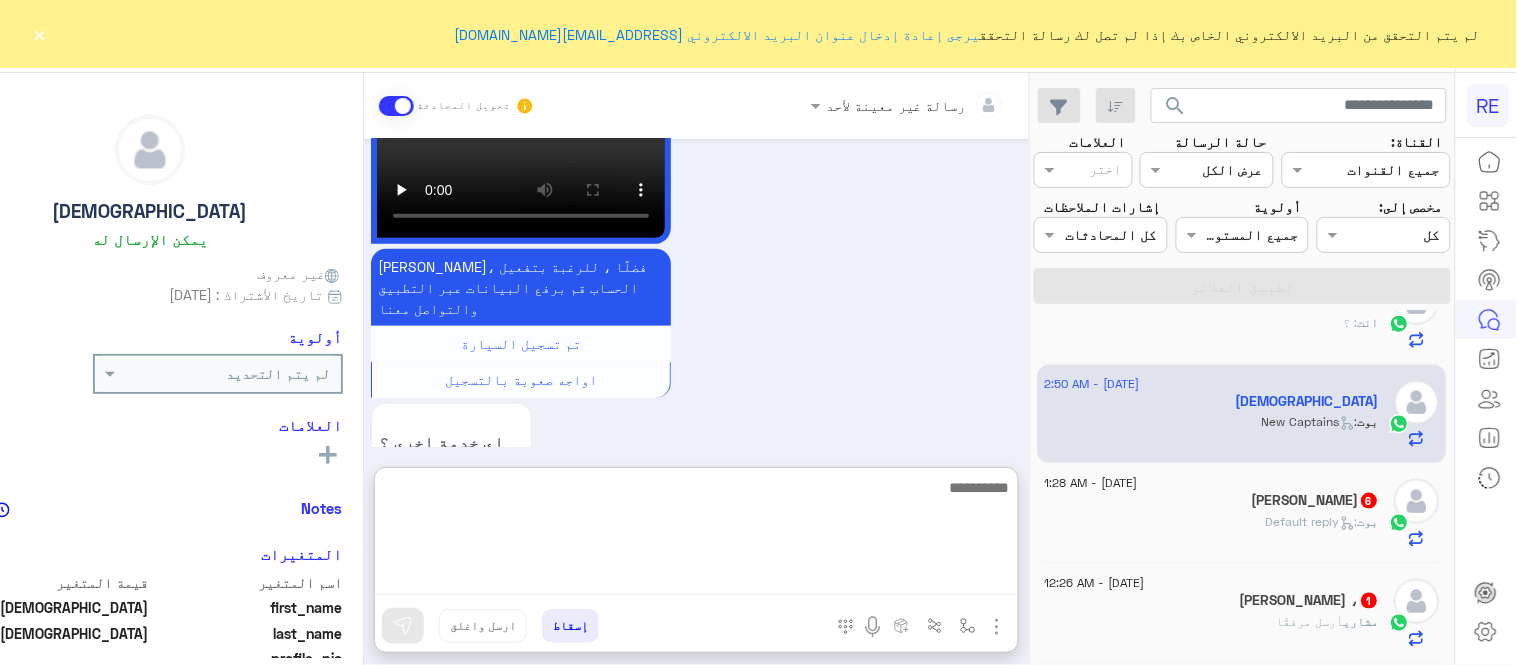 click at bounding box center [696, 535] 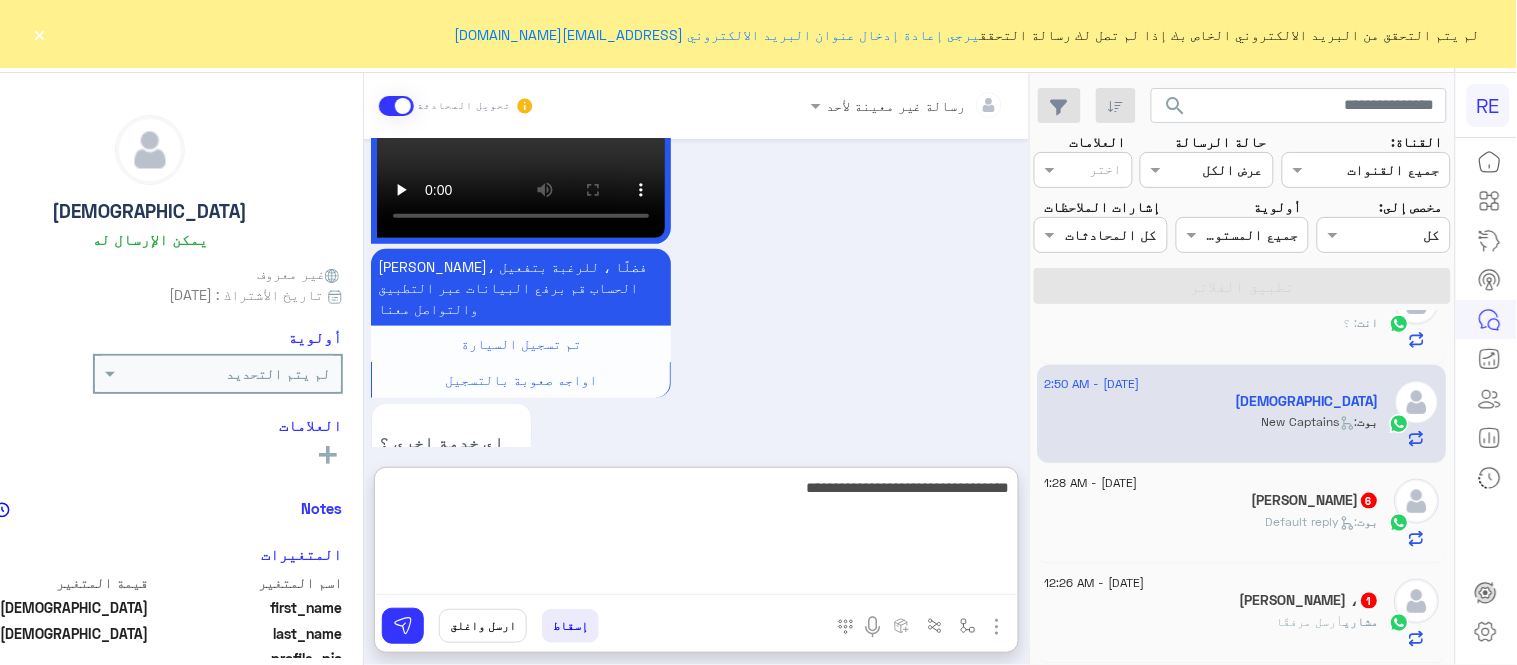 type on "**********" 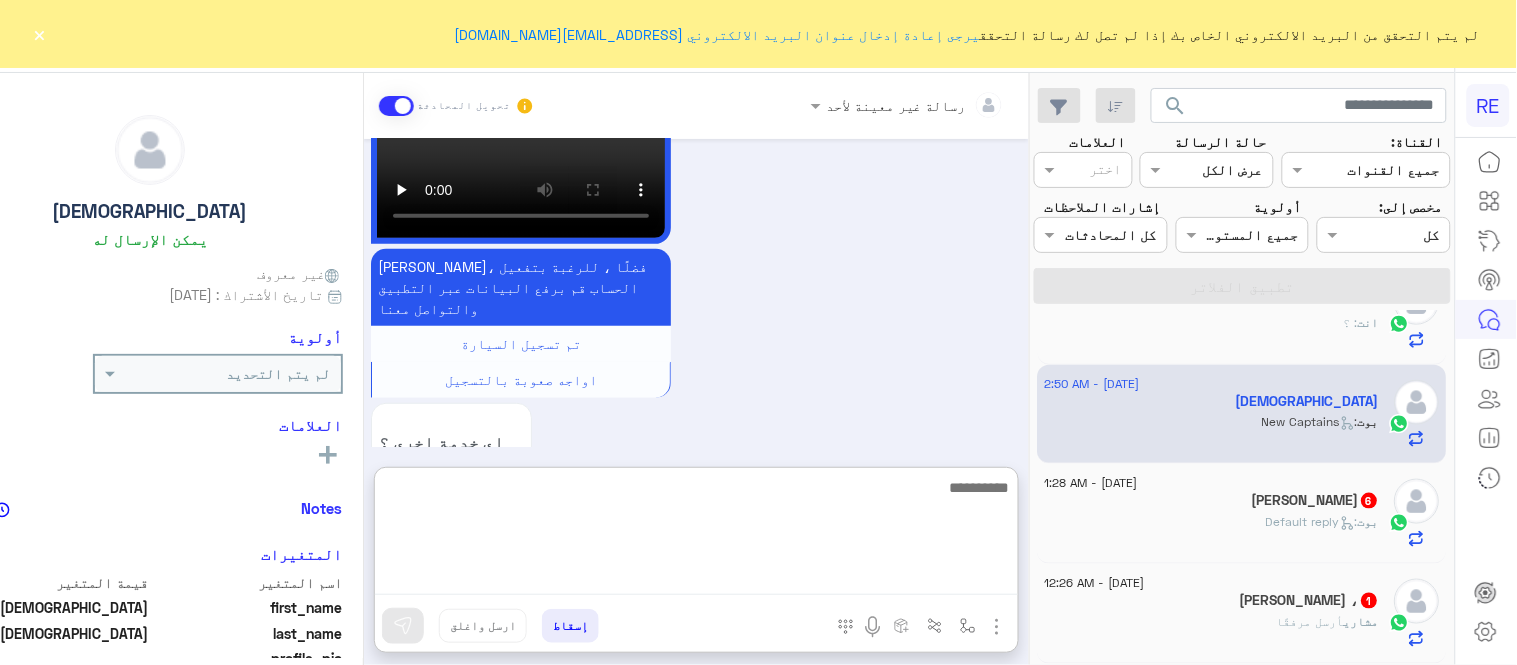 scroll, scrollTop: 2316, scrollLeft: 0, axis: vertical 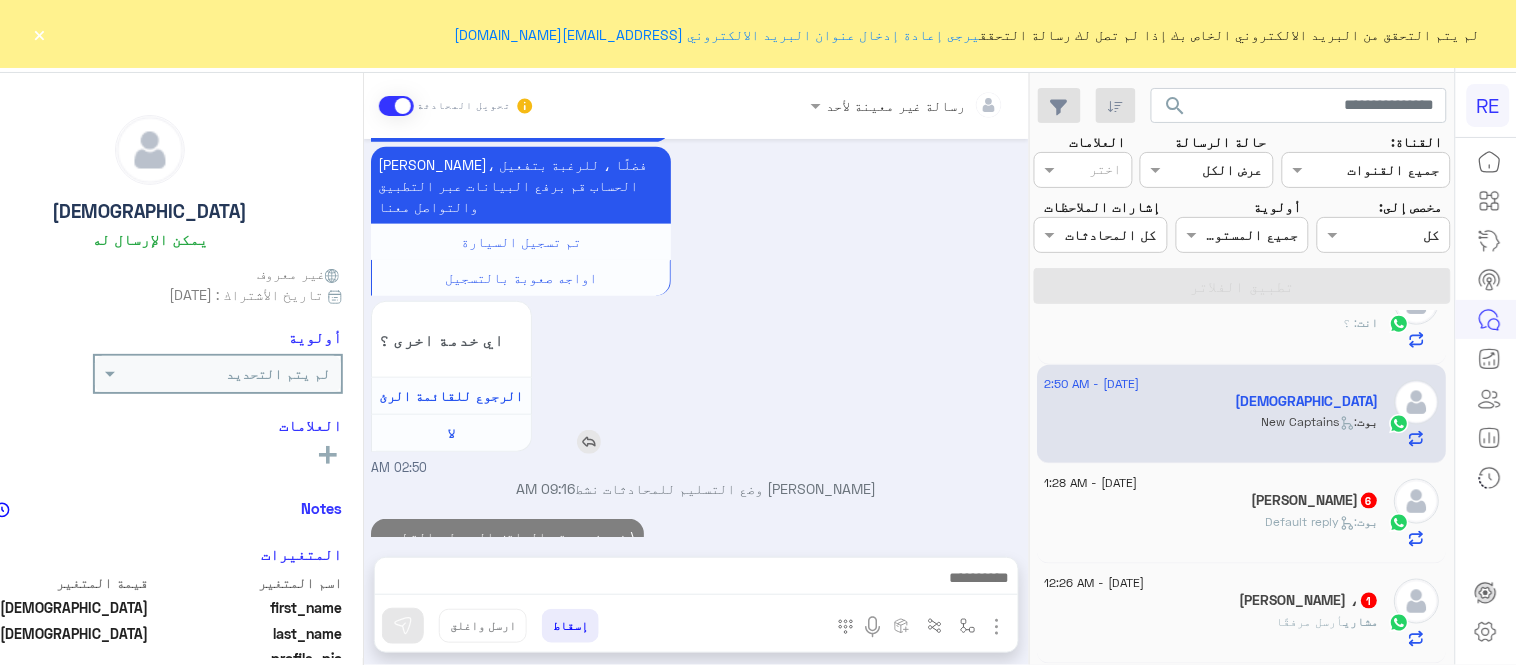 click on "اي خدمة اخرى ؟  الرجوع للقائمة الرئ   لا" at bounding box center [636, 377] 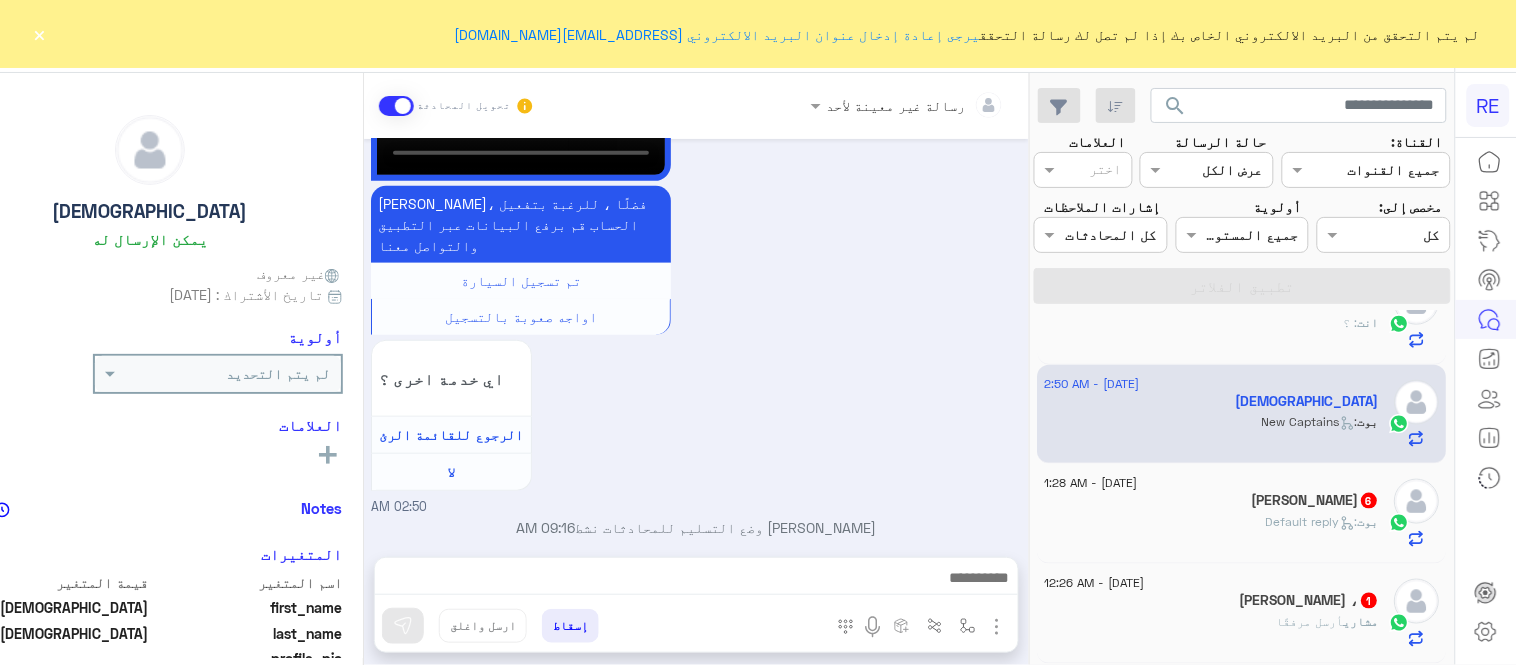 scroll, scrollTop: 2263, scrollLeft: 0, axis: vertical 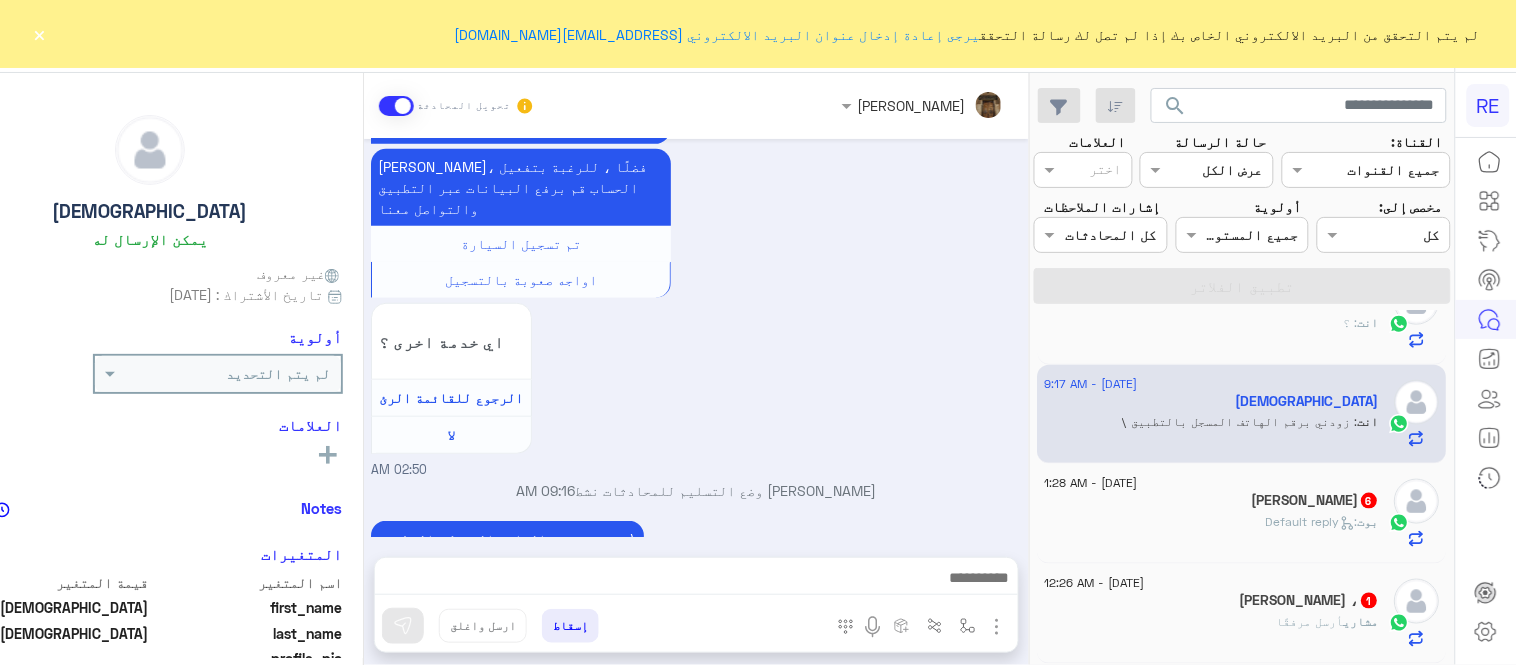 click on "Mulla Omar  6" 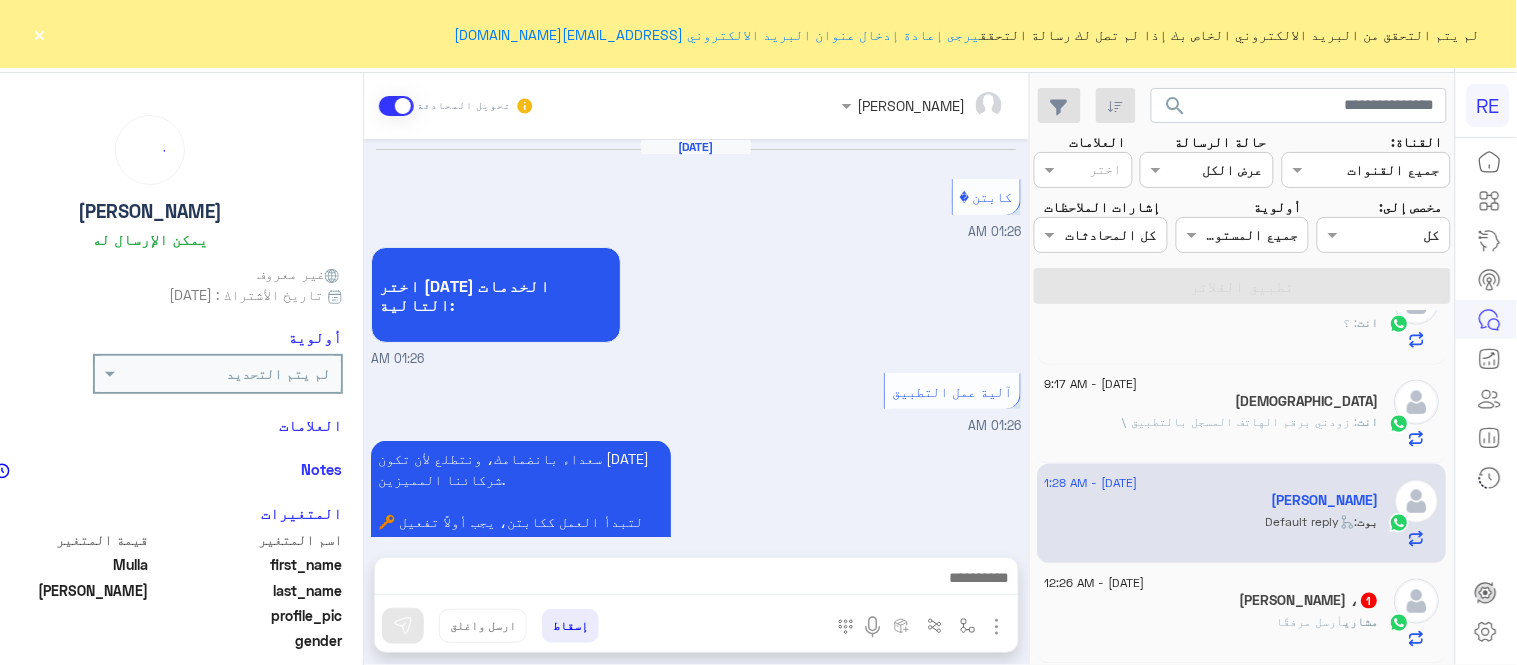 scroll, scrollTop: 1173, scrollLeft: 0, axis: vertical 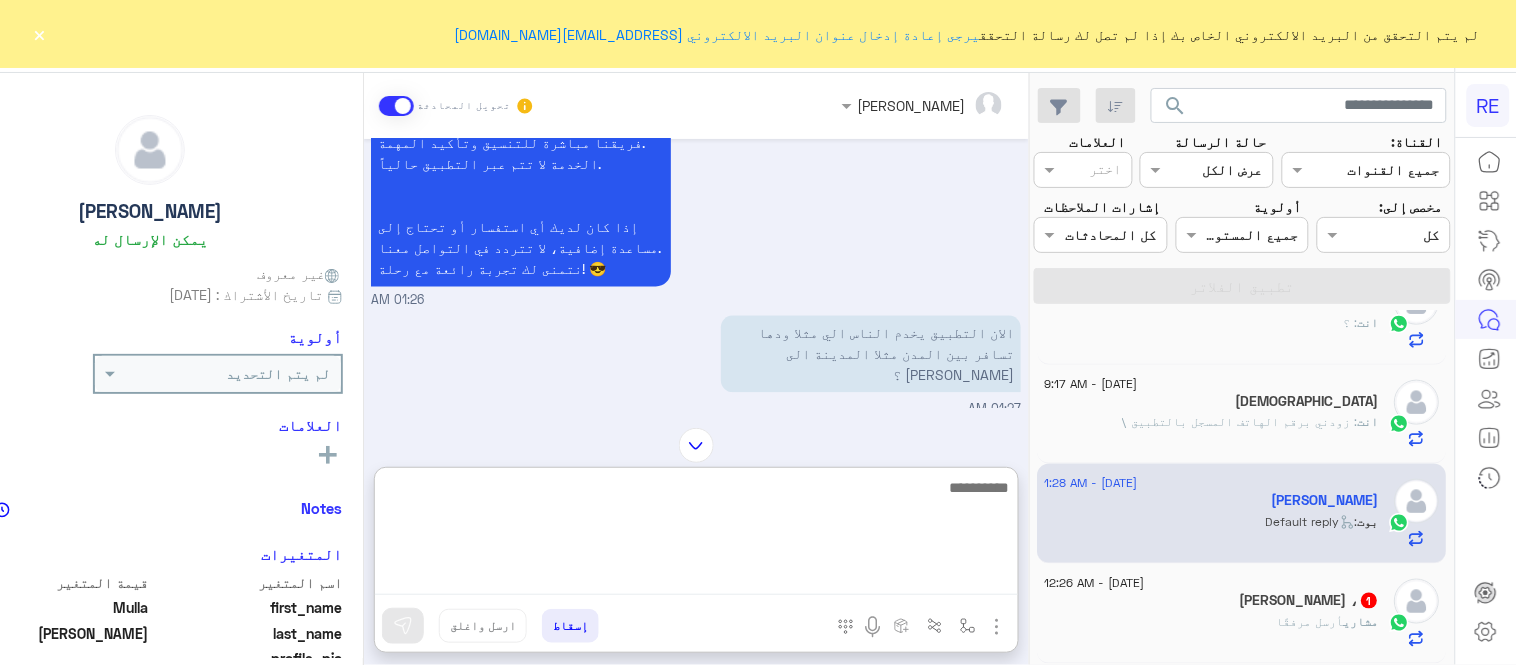 click at bounding box center (696, 535) 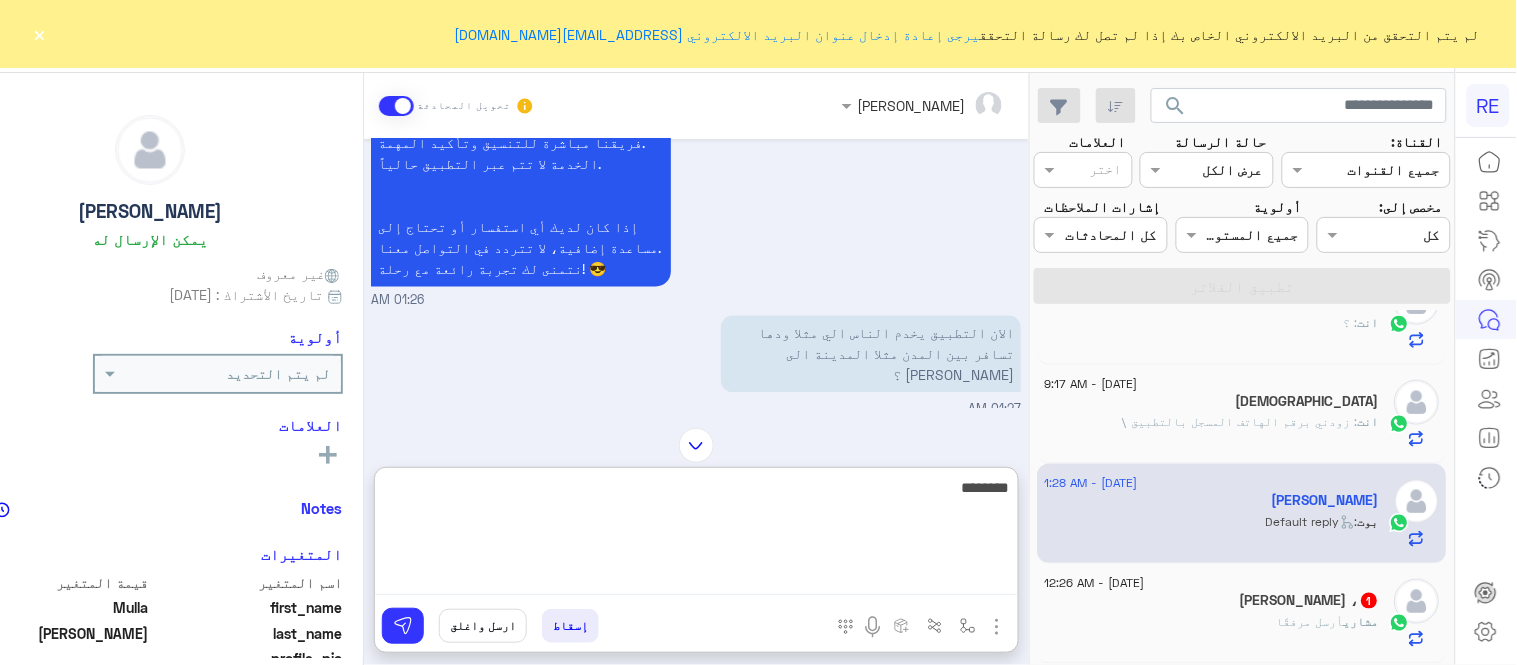 type on "********" 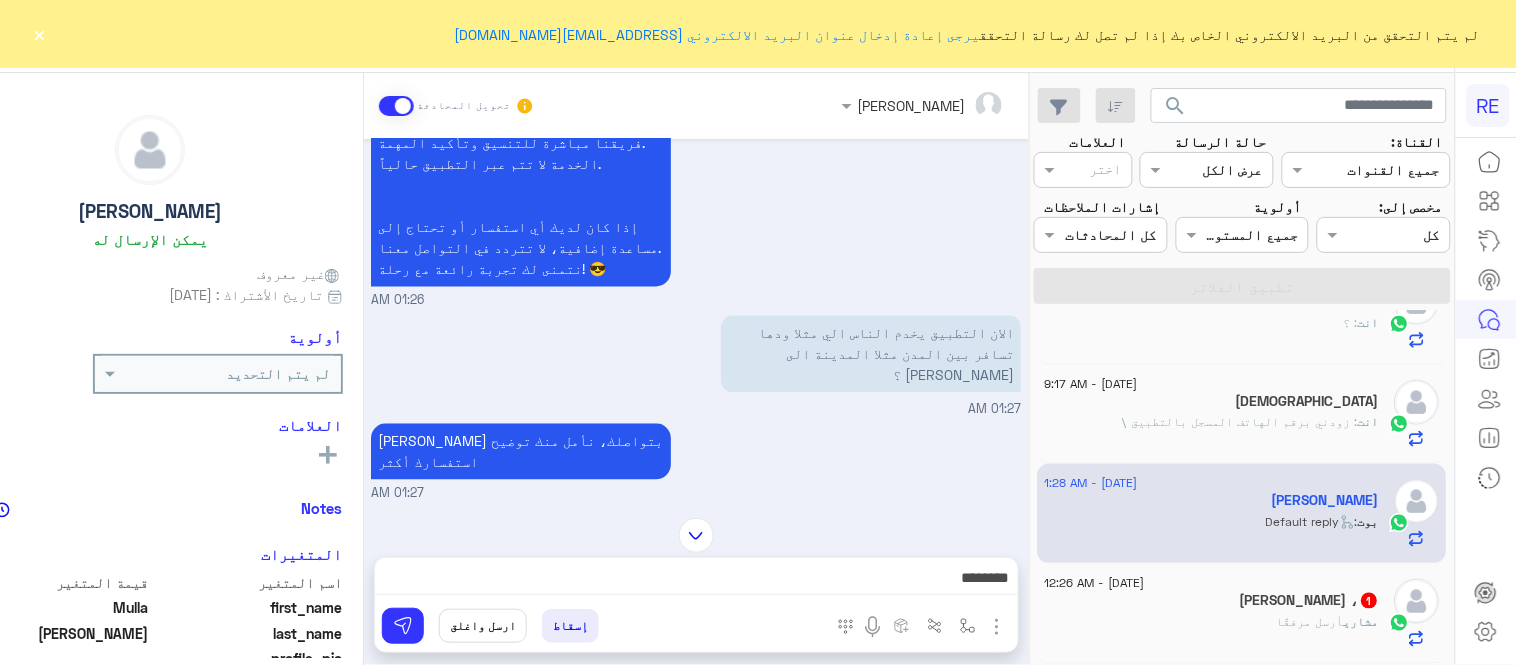 click on "Zahraa Alfadhl تحويل المحادثة     Jul 6, 2025   كابتن �    01:26 AM  اختر احد الخدمات التالية:    01:26 AM   آلية عمل التطبيق    01:26 AM  سعداء بانضمامك، ونتطلع لأن تكون أحد شركائنا المميزين. 🔑 لتبدأ العمل ككابتن، يجب أولاً تفعيل حسابك بعد قبول بياناتك من هيئة النقل. خطوات البدء والدخول في السرا: 1️⃣ حمّل التطبيق وسجل بيانات سيارتك. 2️⃣ بعد قبول بياناتك من هيئة النقل وتفعيل حسابك، توجه إلى أقرب مطار أو محطة قطار. 3️⃣ عند الوصول، فعّل خيار "متاح" ثم اضغط على "الدخول في السرا". 4️⃣ بعد دخولك في السرا، ستبدأ في استقبال طلبات العملاء الموجهة من المرحلين المتواجدين في الموقع.    01:26 AM    01:27 AM" at bounding box center (696, 373) 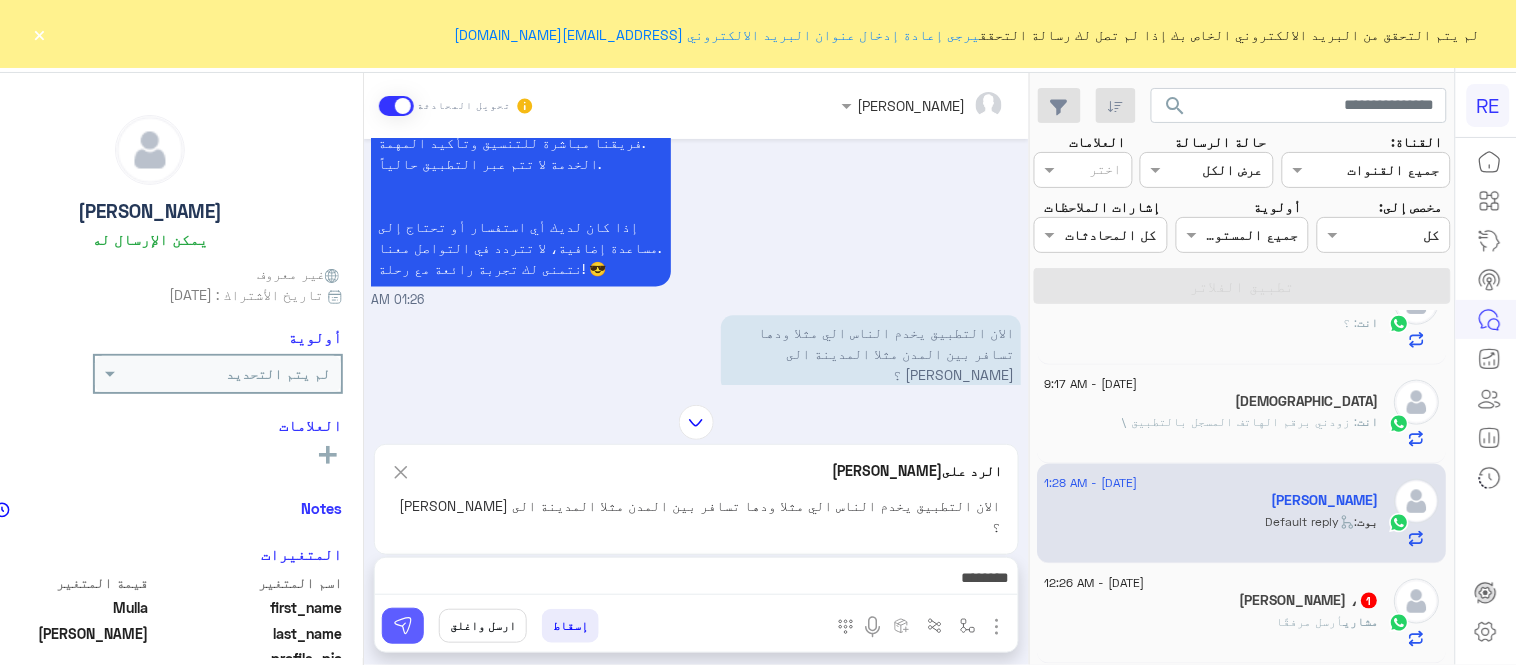 drag, startPoint x: 446, startPoint y: 642, endPoint x: 461, endPoint y: 640, distance: 15.132746 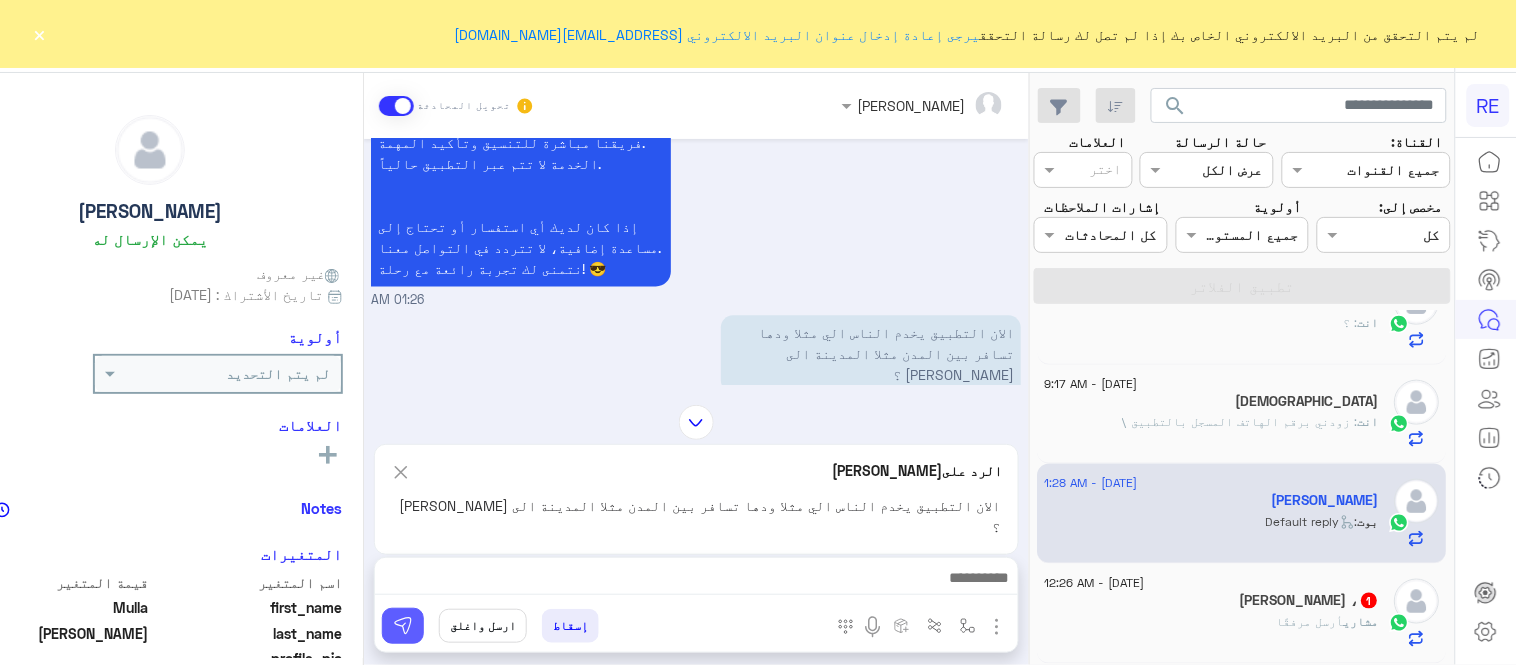 scroll, scrollTop: 1293, scrollLeft: 0, axis: vertical 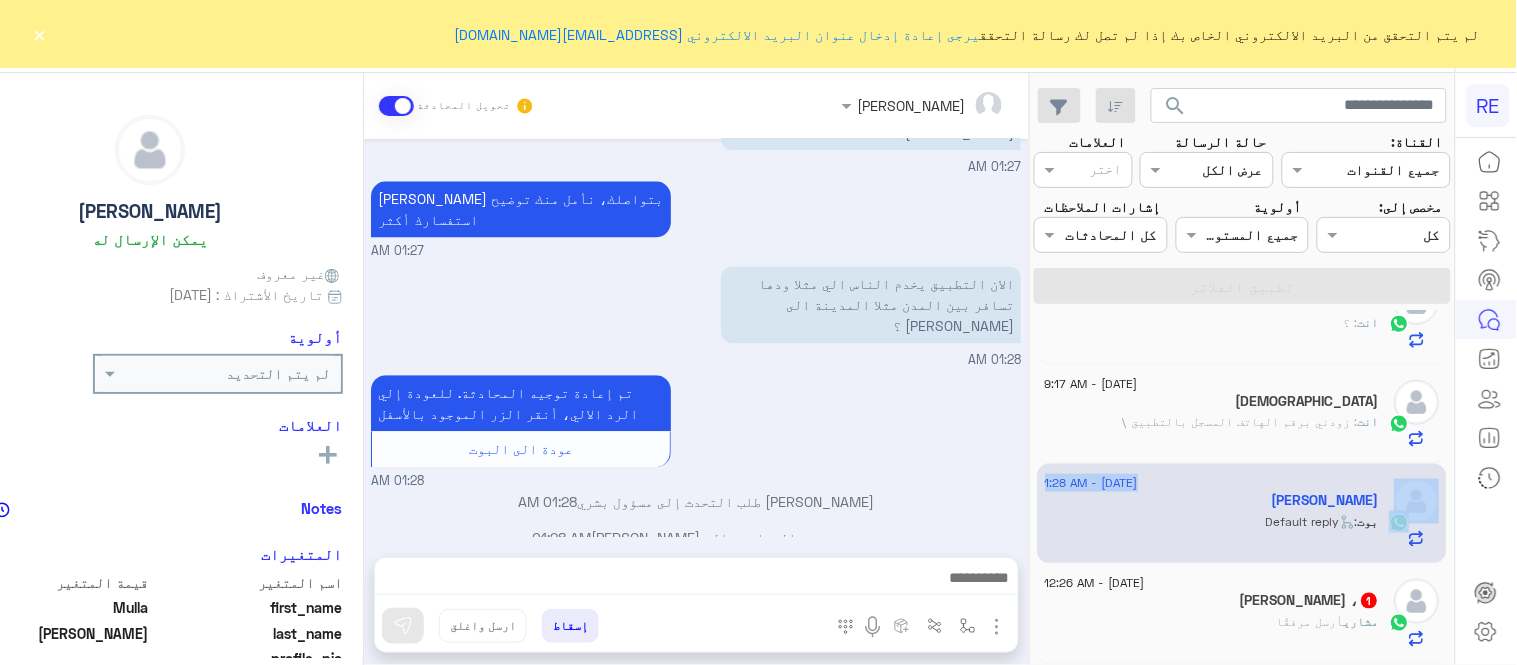 drag, startPoint x: 1100, startPoint y: 476, endPoint x: 1101, endPoint y: 501, distance: 25.019993 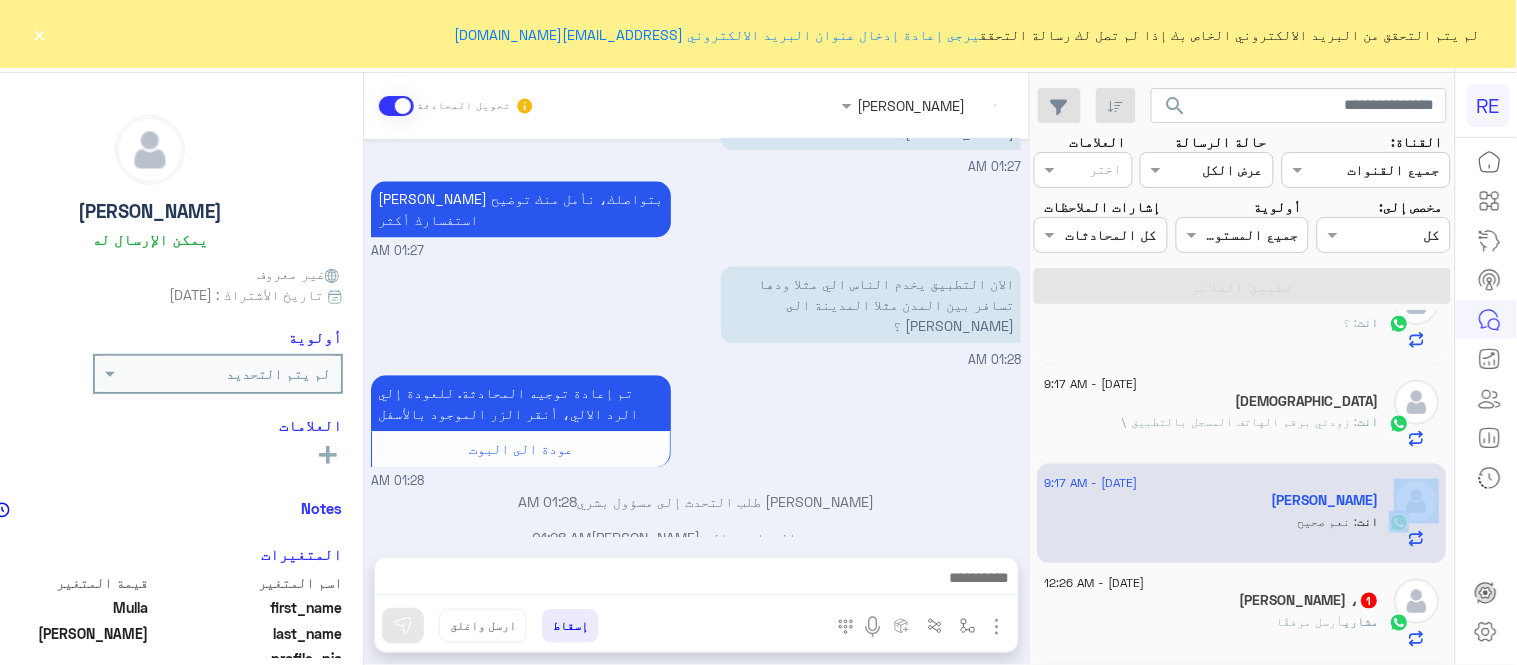 scroll, scrollTop: 1330, scrollLeft: 0, axis: vertical 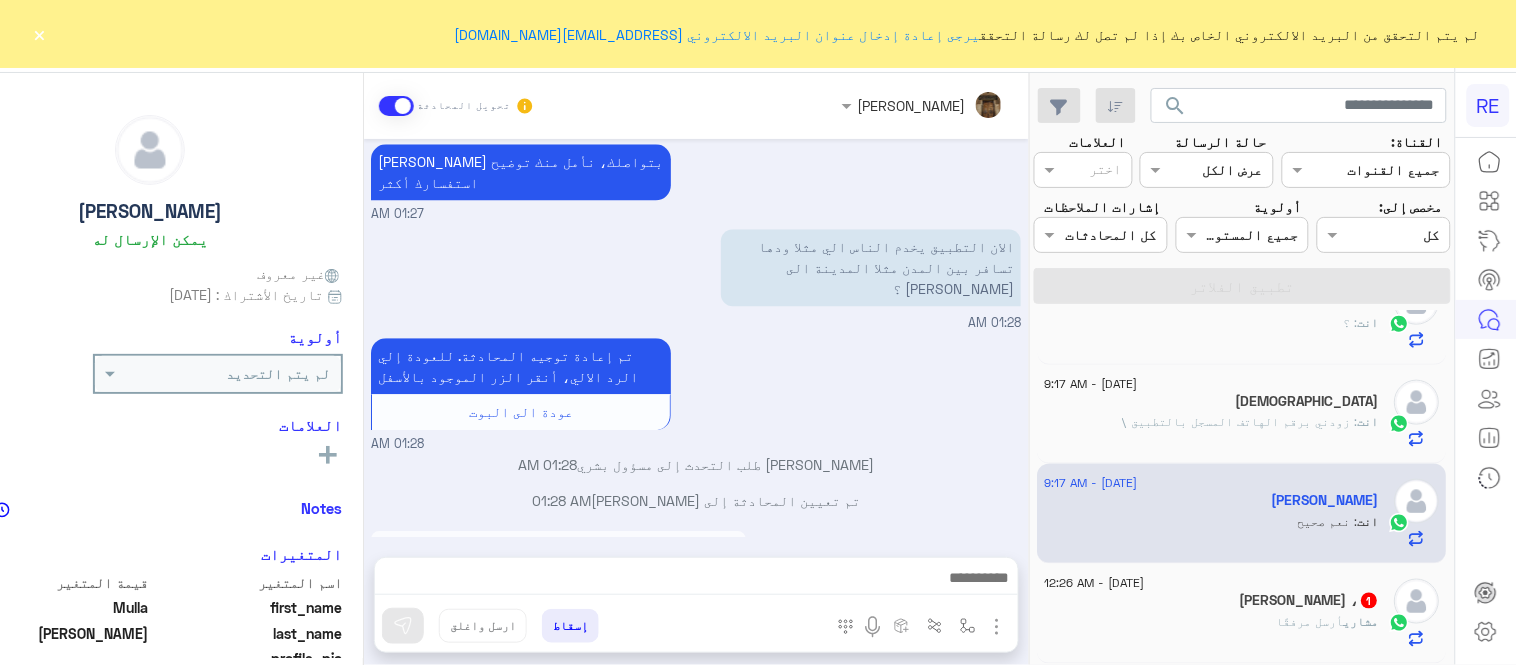 click on "عبير زكريا -  09:17 AM" at bounding box center (696, 636) 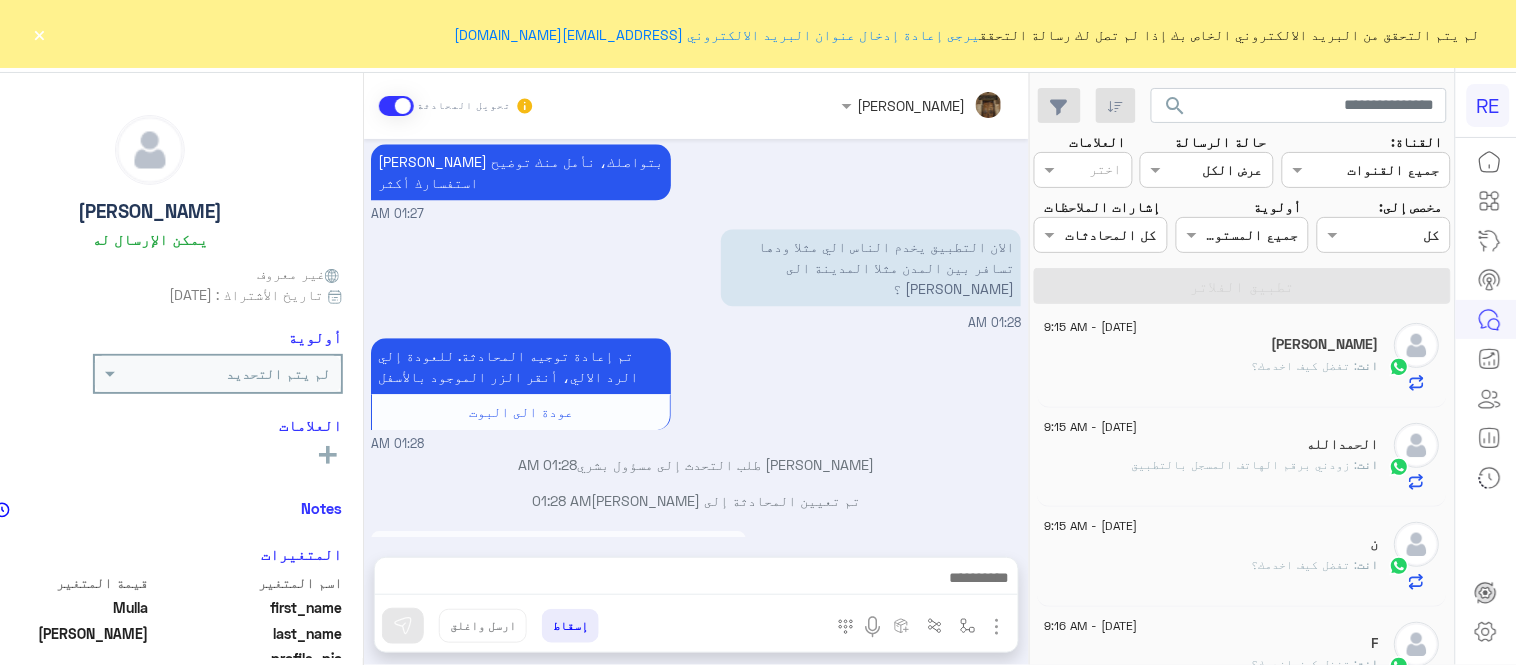scroll, scrollTop: 0, scrollLeft: 0, axis: both 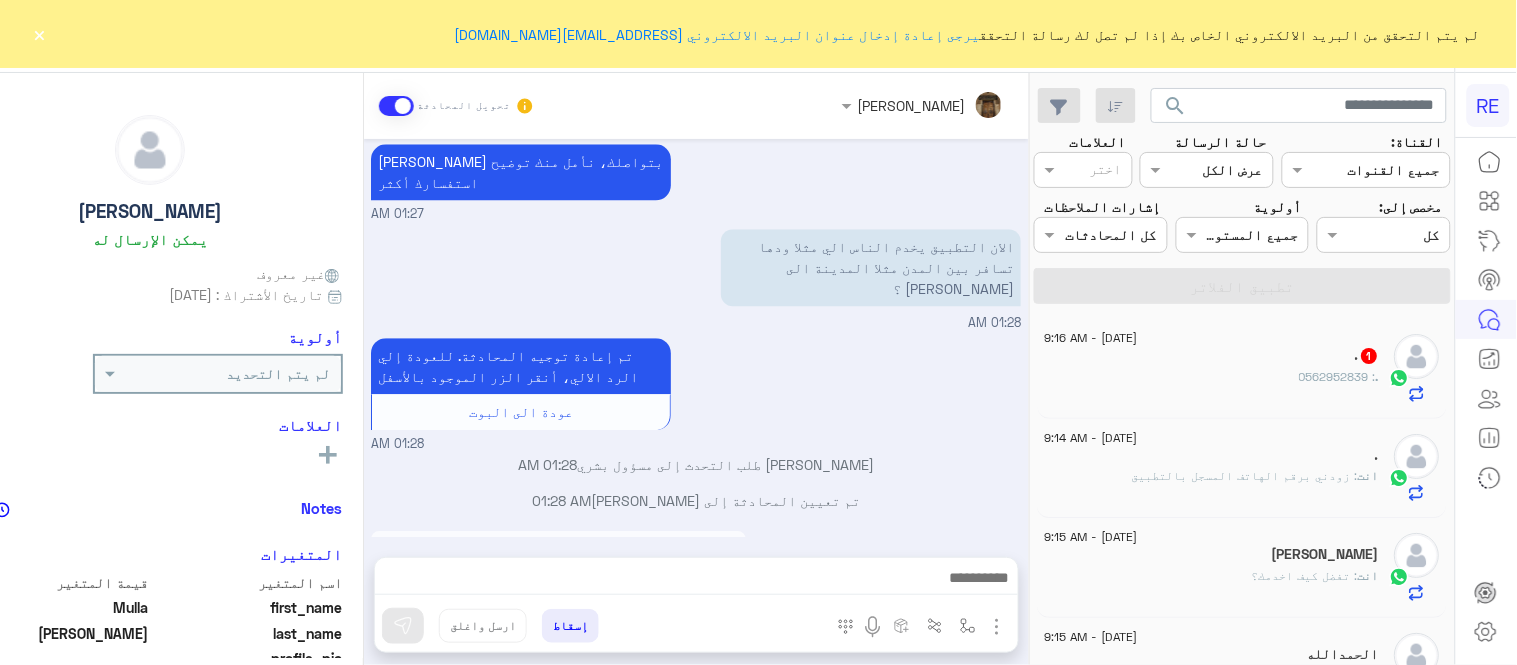 click on "×" 